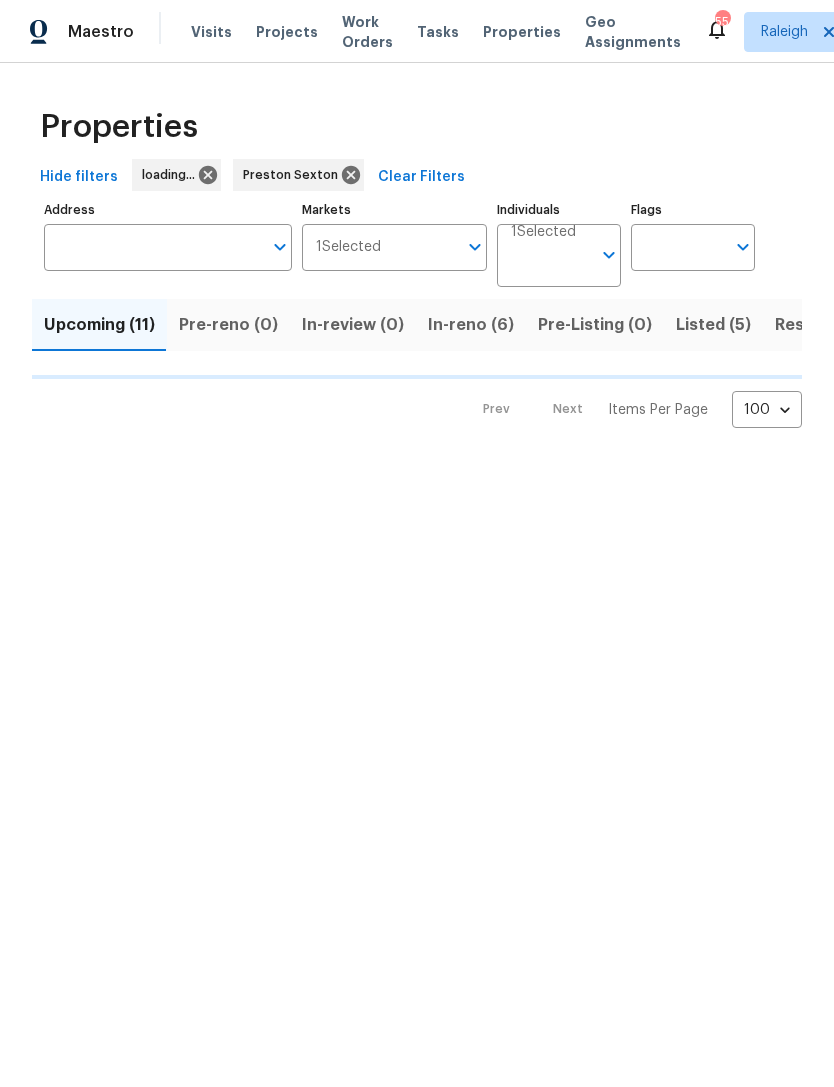 scroll, scrollTop: 0, scrollLeft: 0, axis: both 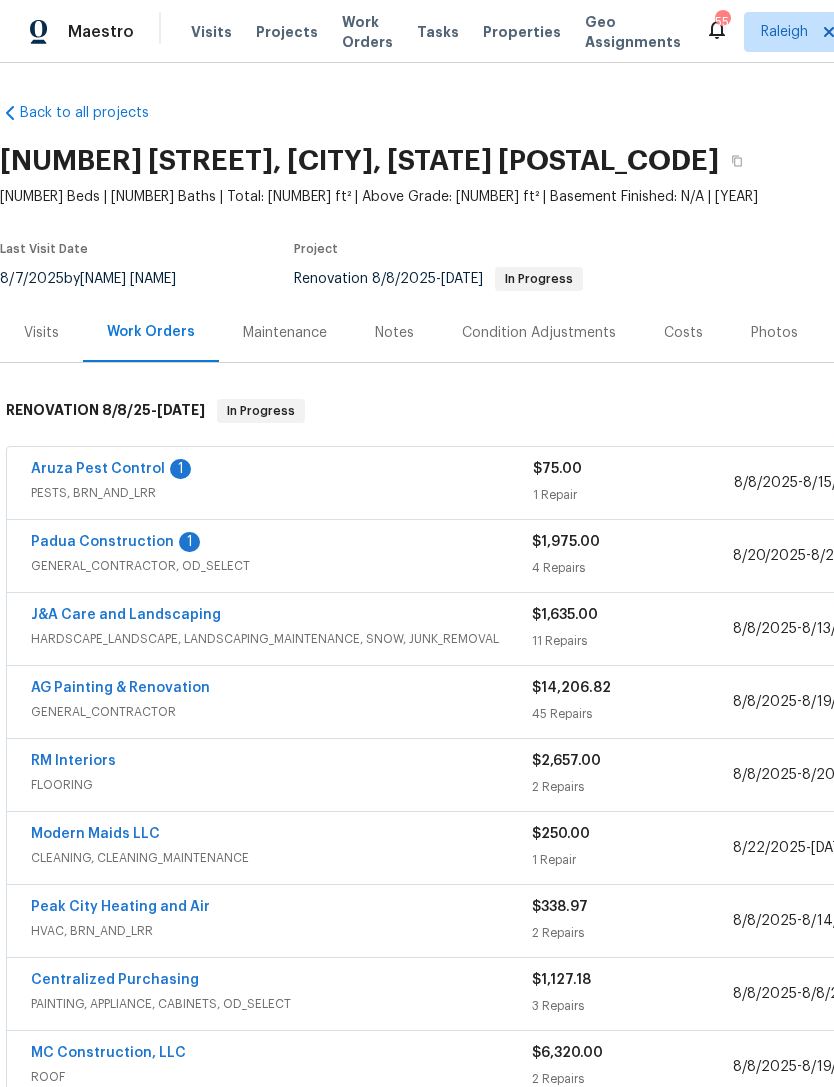 click on "Padua Construction" at bounding box center (102, 542) 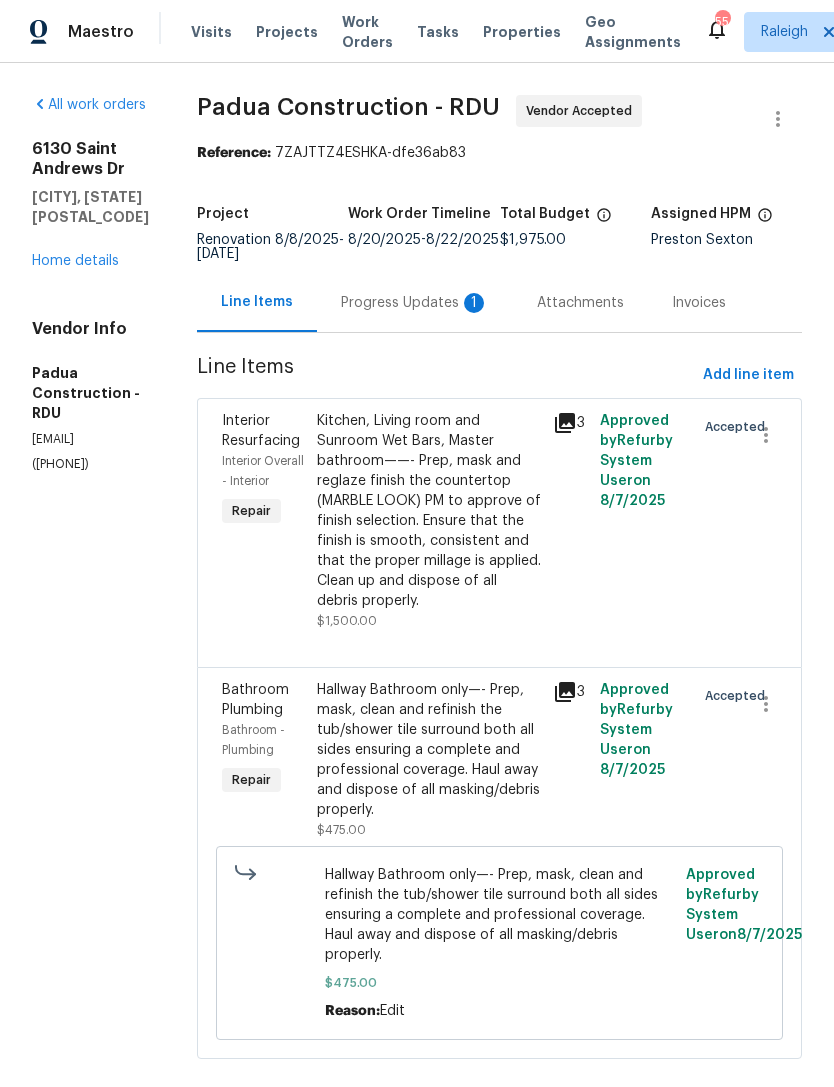 click on "Progress Updates 1" at bounding box center (415, 303) 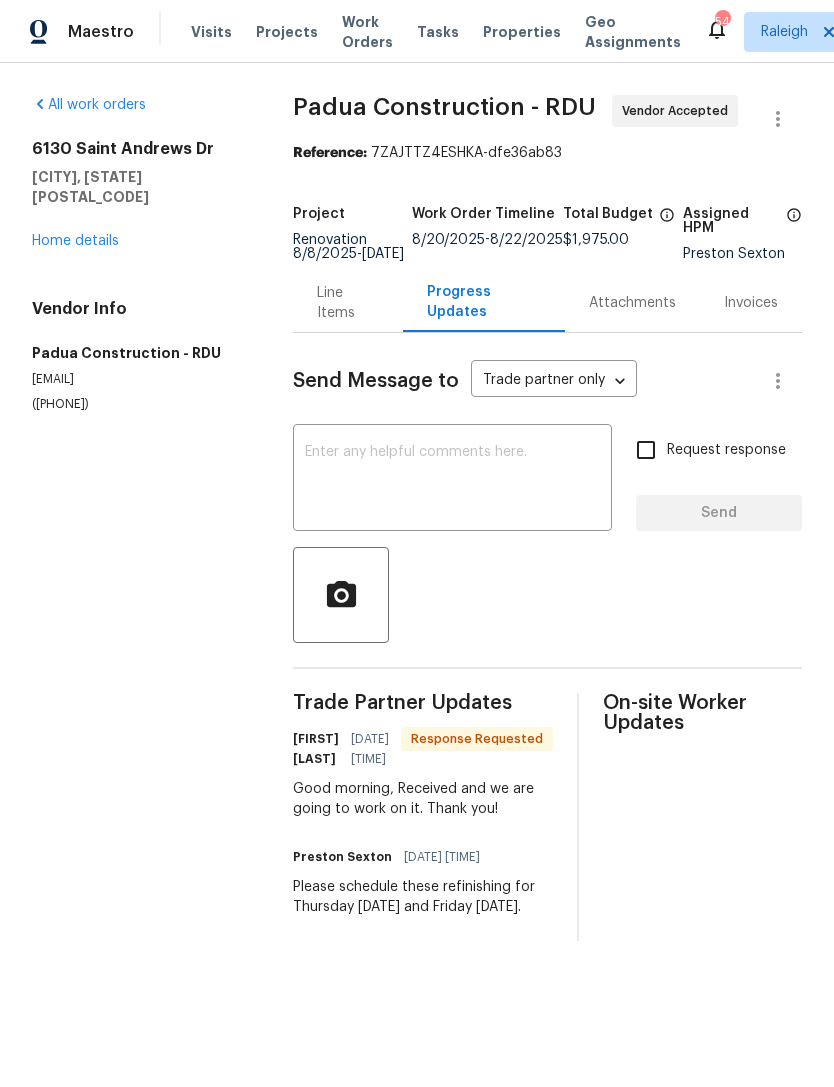 click at bounding box center (452, 480) 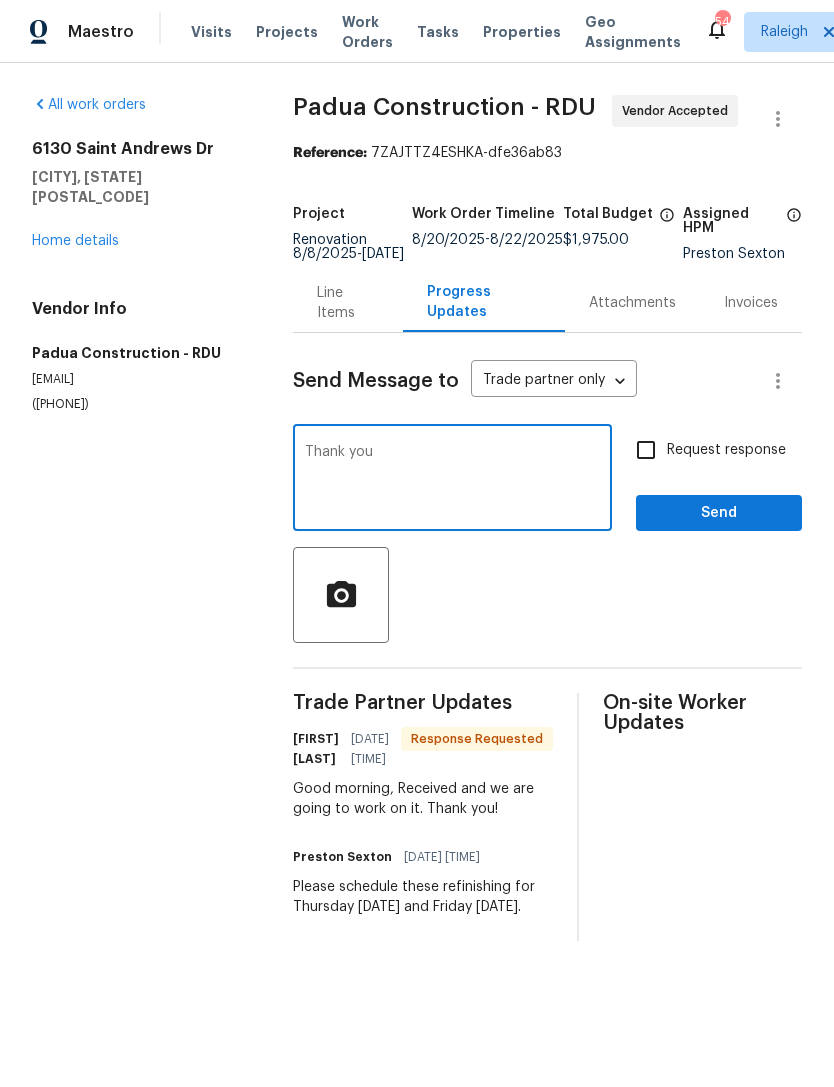 type on "Thank you" 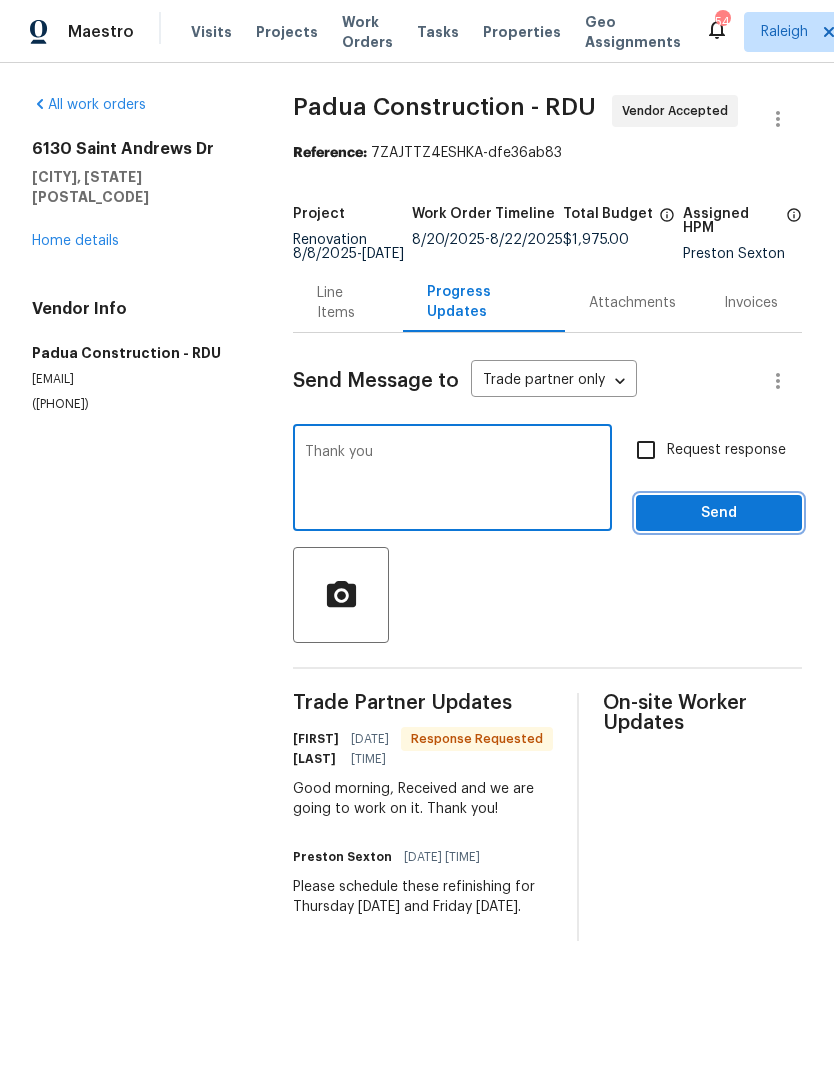 click on "Send" at bounding box center [719, 513] 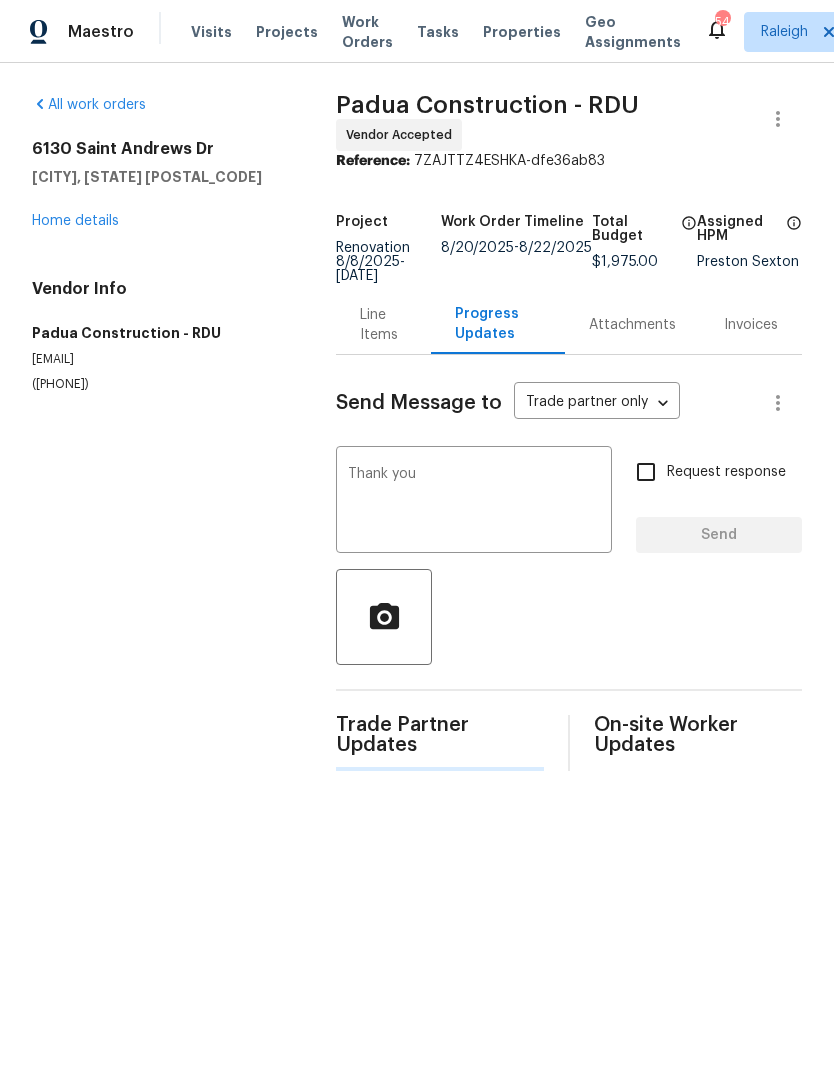 type 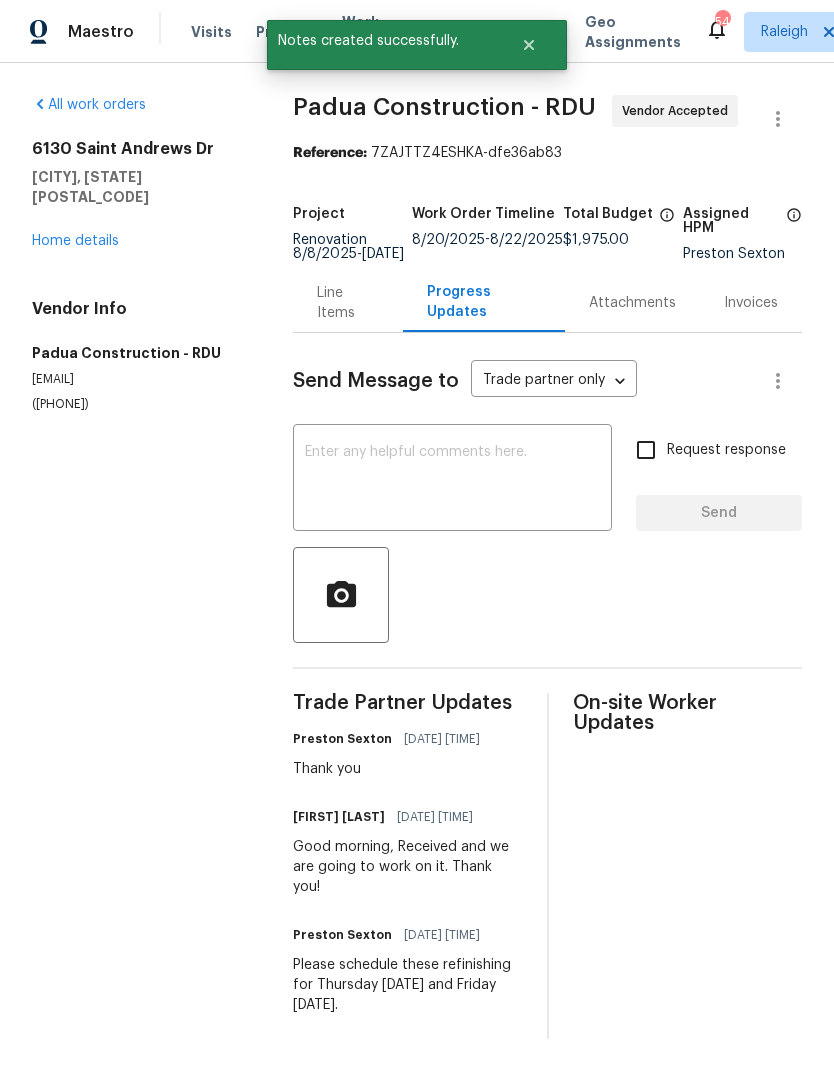 click on "Home details" at bounding box center [75, 241] 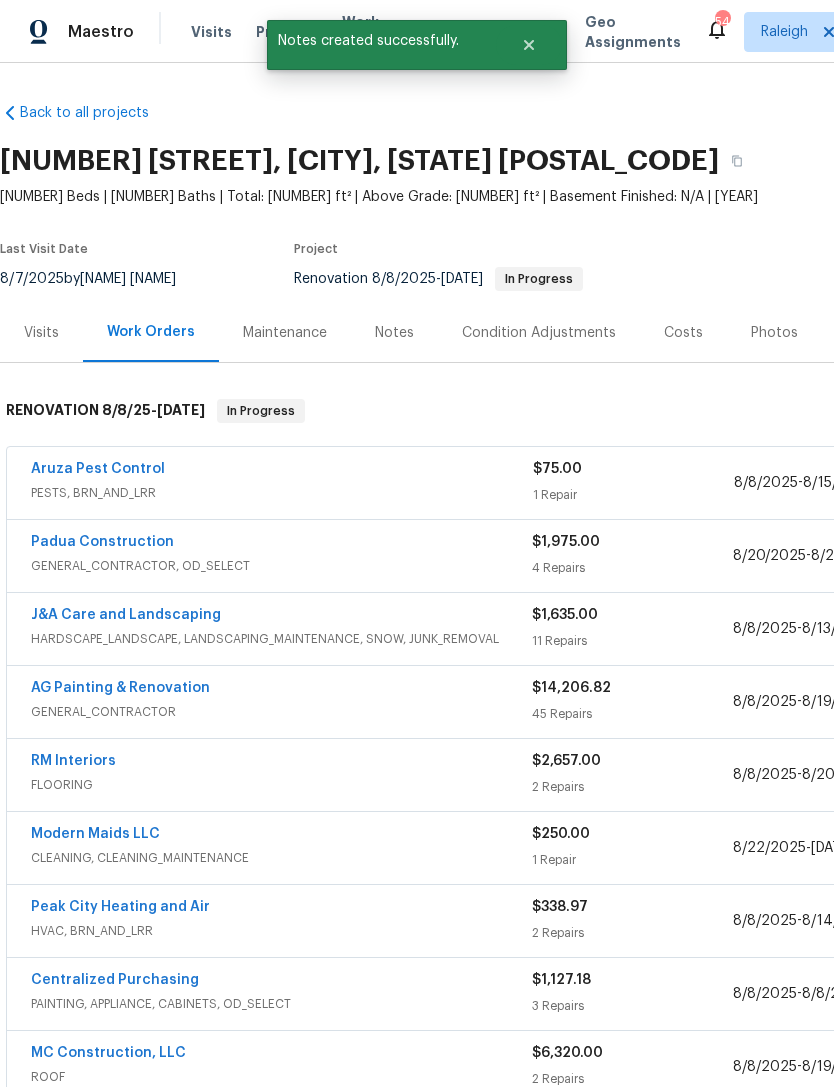 click on "Aruza Pest Control PESTS, BRN_AND_LRR $75.00 1 Repair 8/8/2025  -  8/15/2025 In Progress" at bounding box center [565, 483] 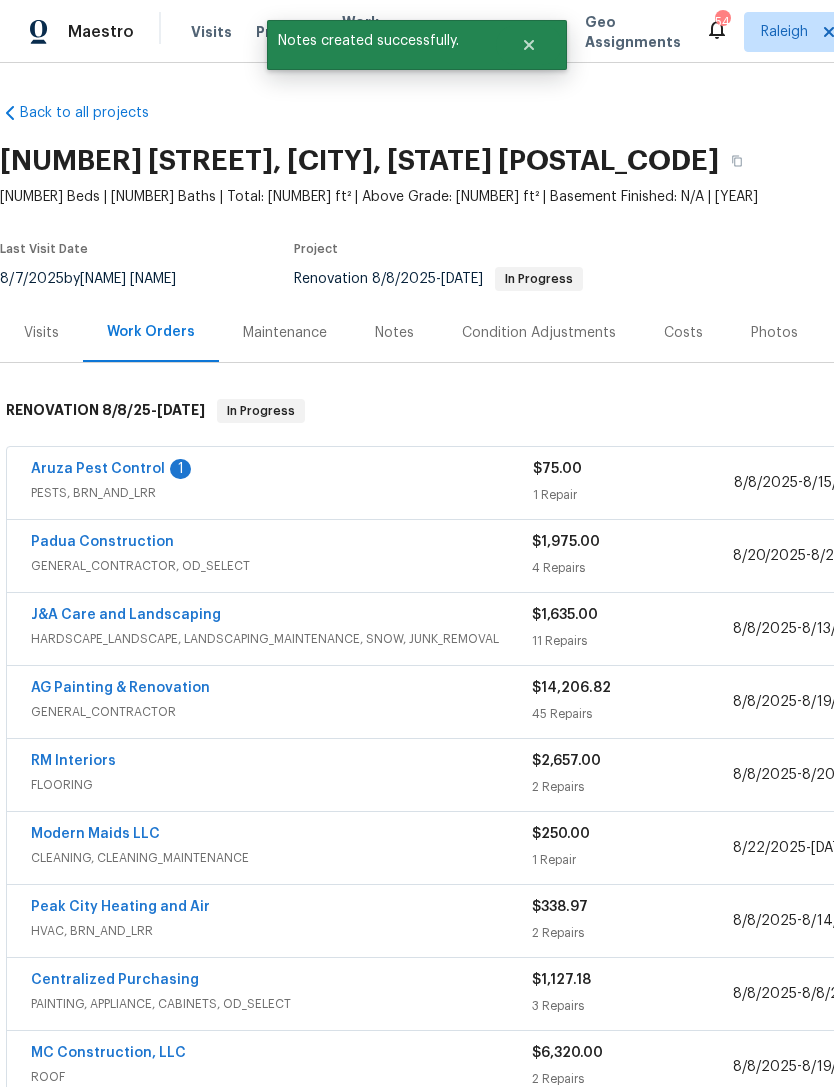 click on "Aruza Pest Control" at bounding box center (98, 469) 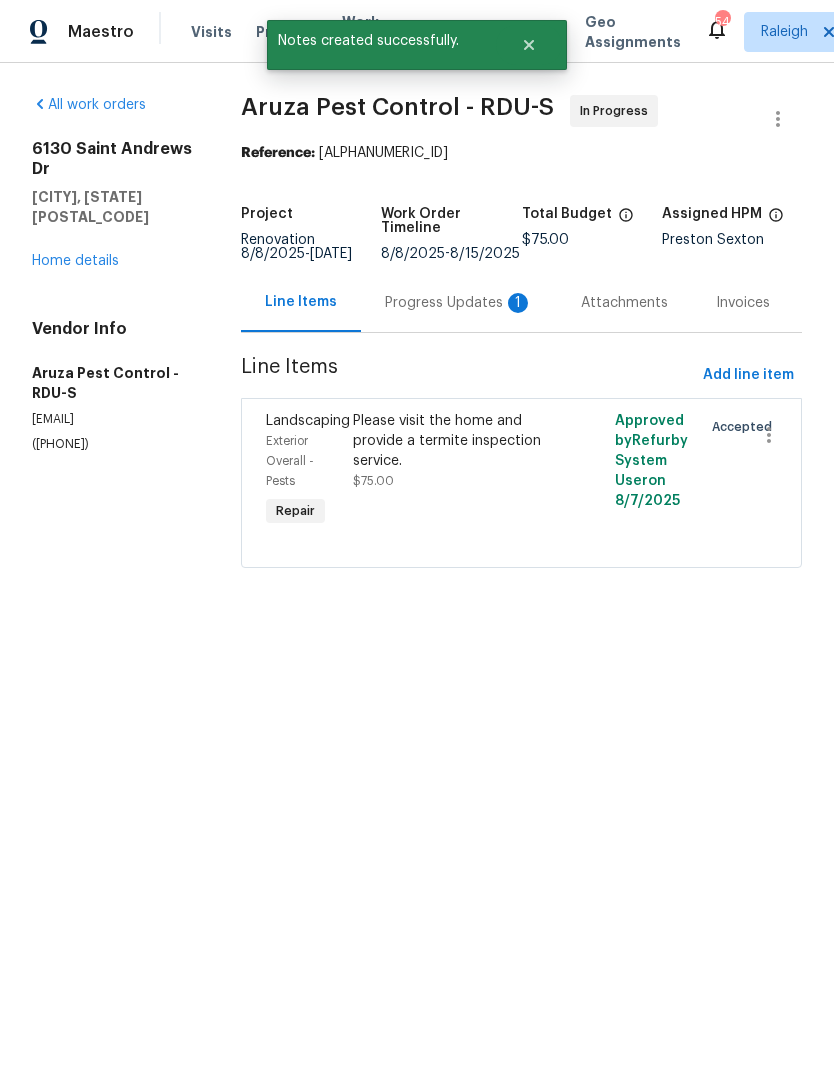 click on "Progress Updates 1" at bounding box center [459, 303] 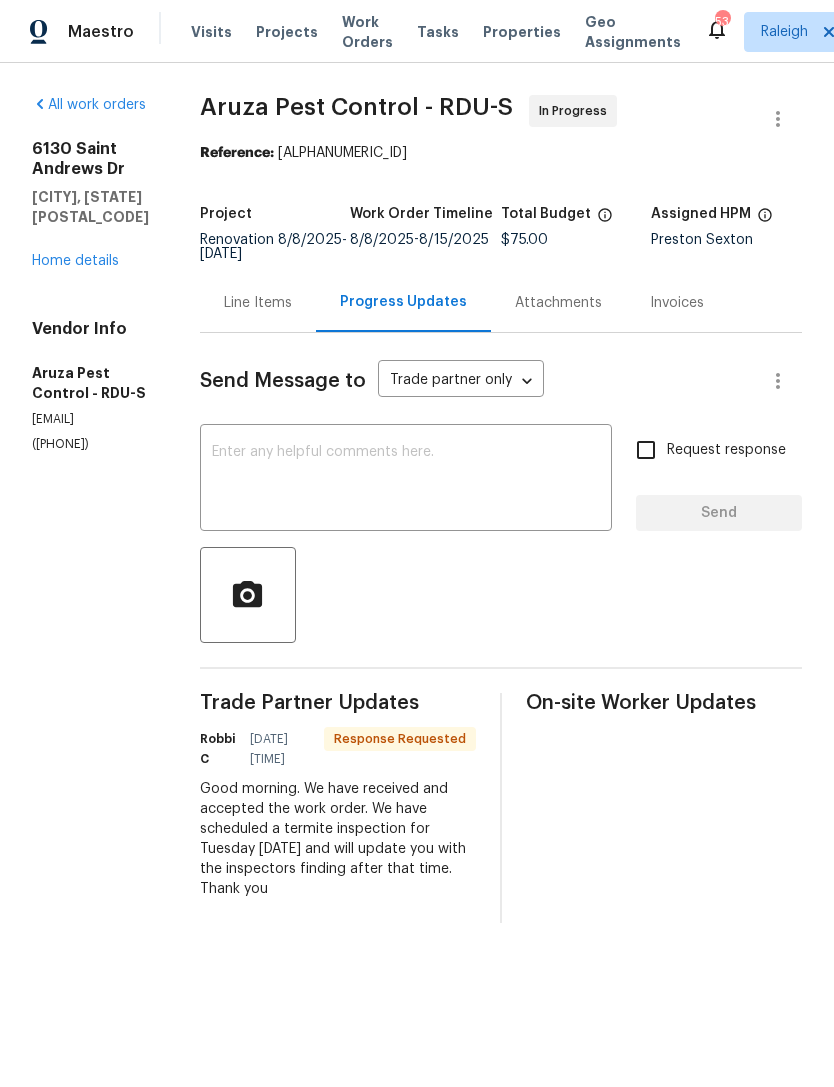 click at bounding box center [406, 480] 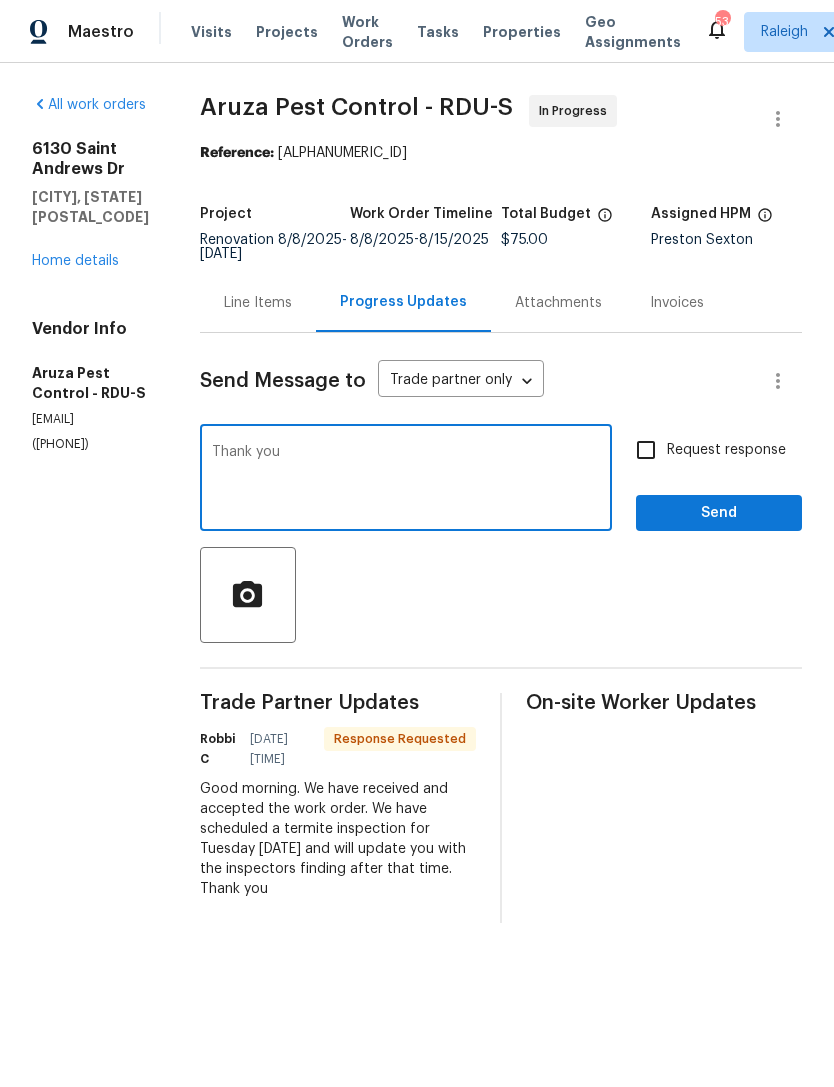 type on "Thank you" 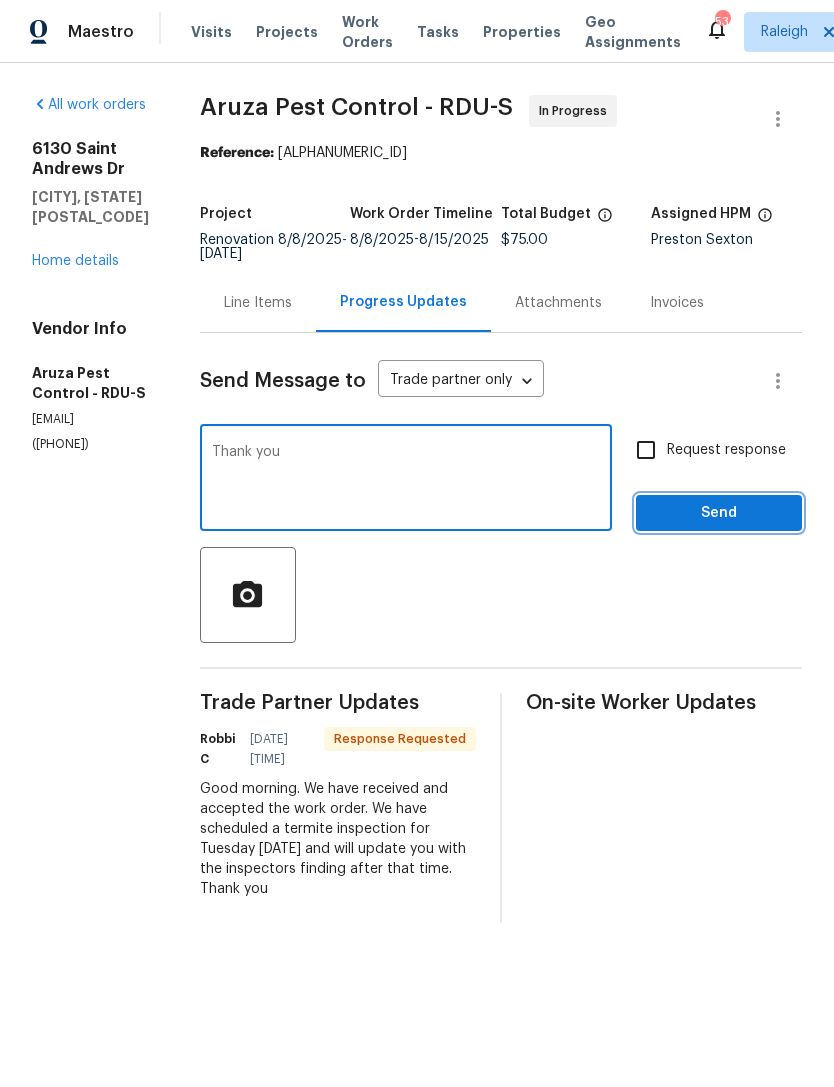 click on "Send" at bounding box center (719, 513) 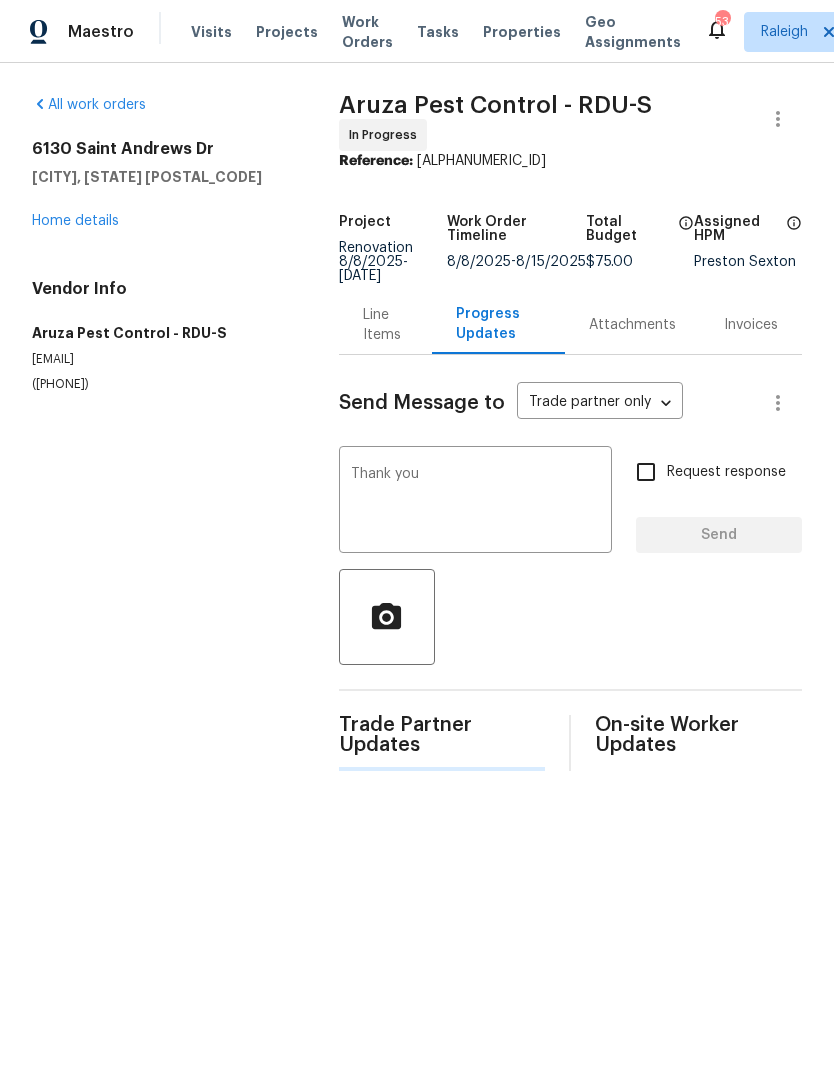 type 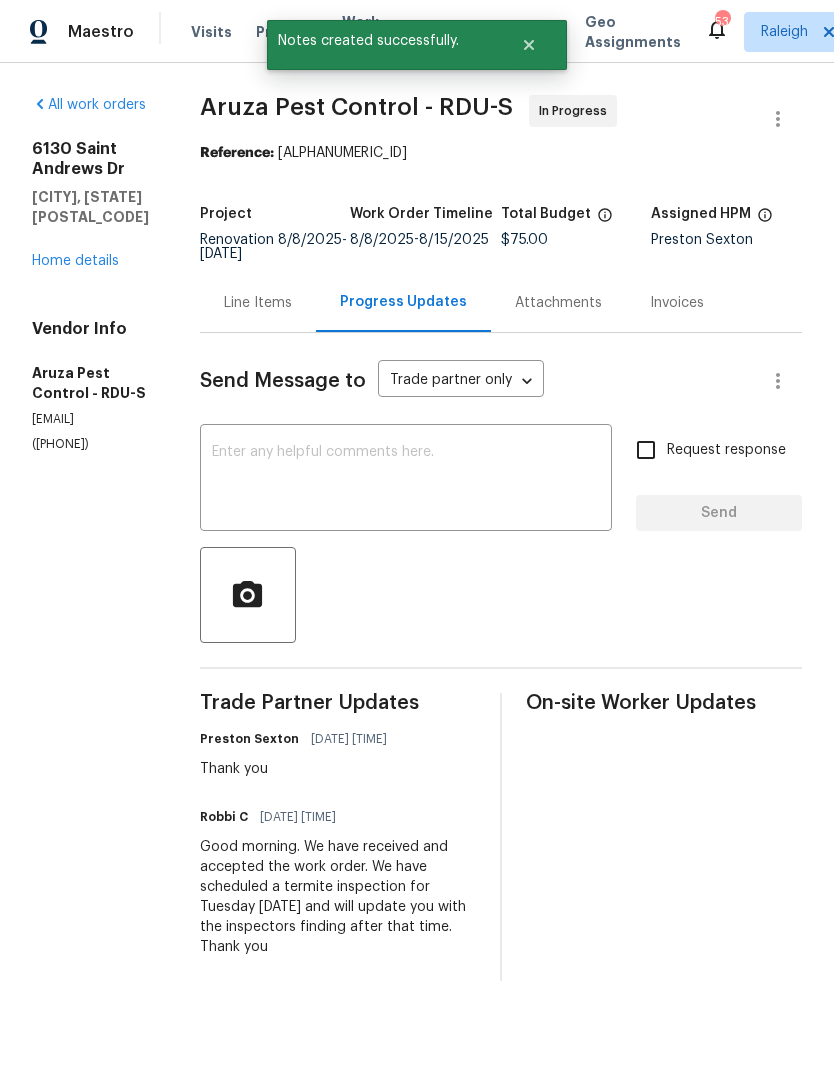 click on "Home details" at bounding box center [75, 261] 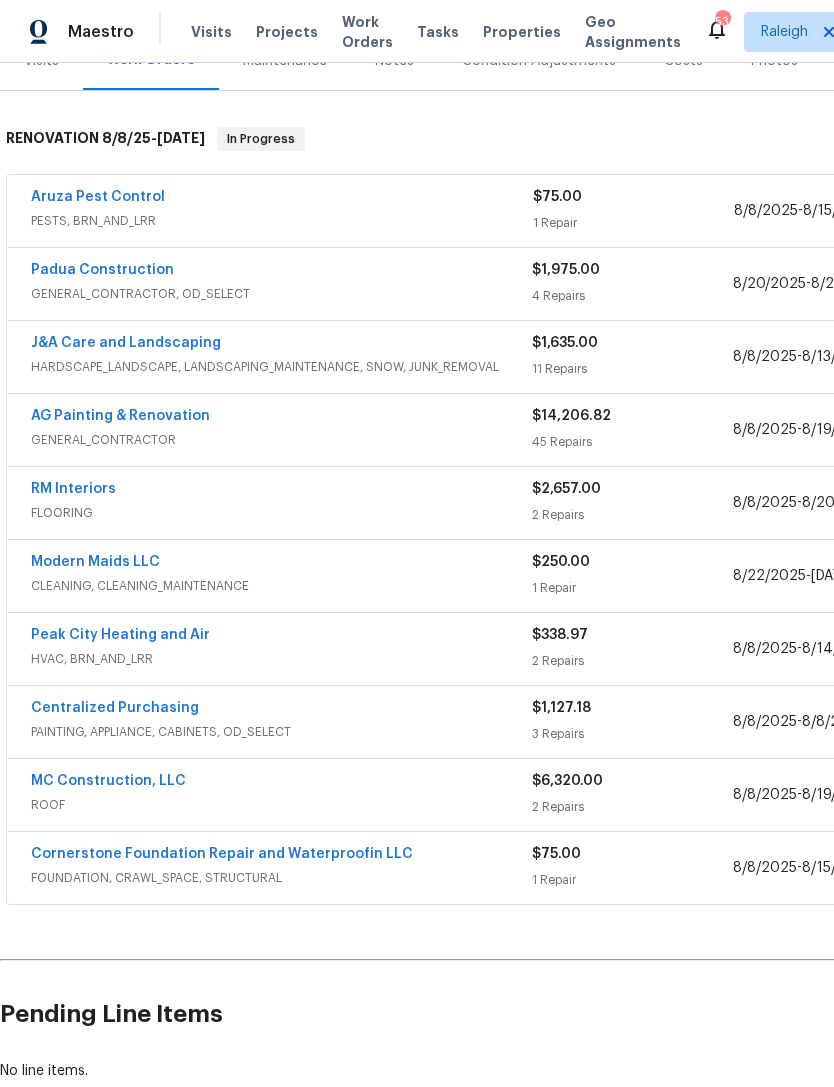 scroll, scrollTop: 272, scrollLeft: 0, axis: vertical 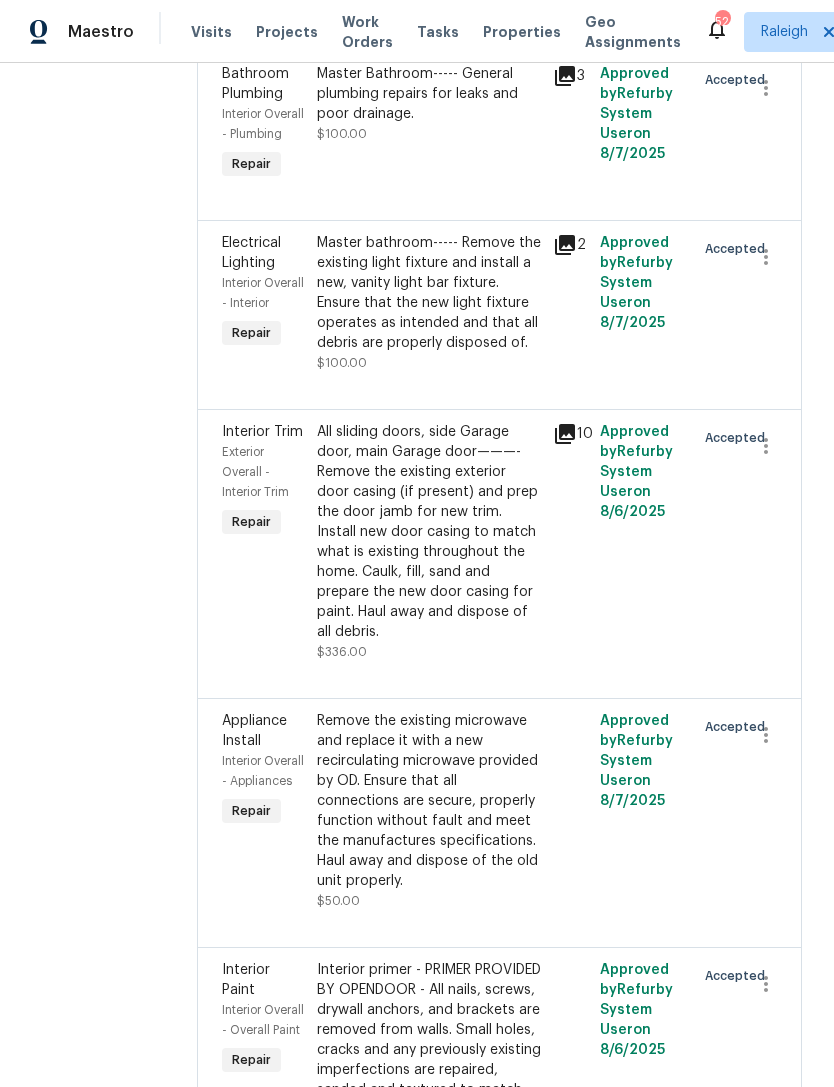click on "Master Bathroom—-
General plumbing repairs for leaks and poor drainage." at bounding box center (429, 94) 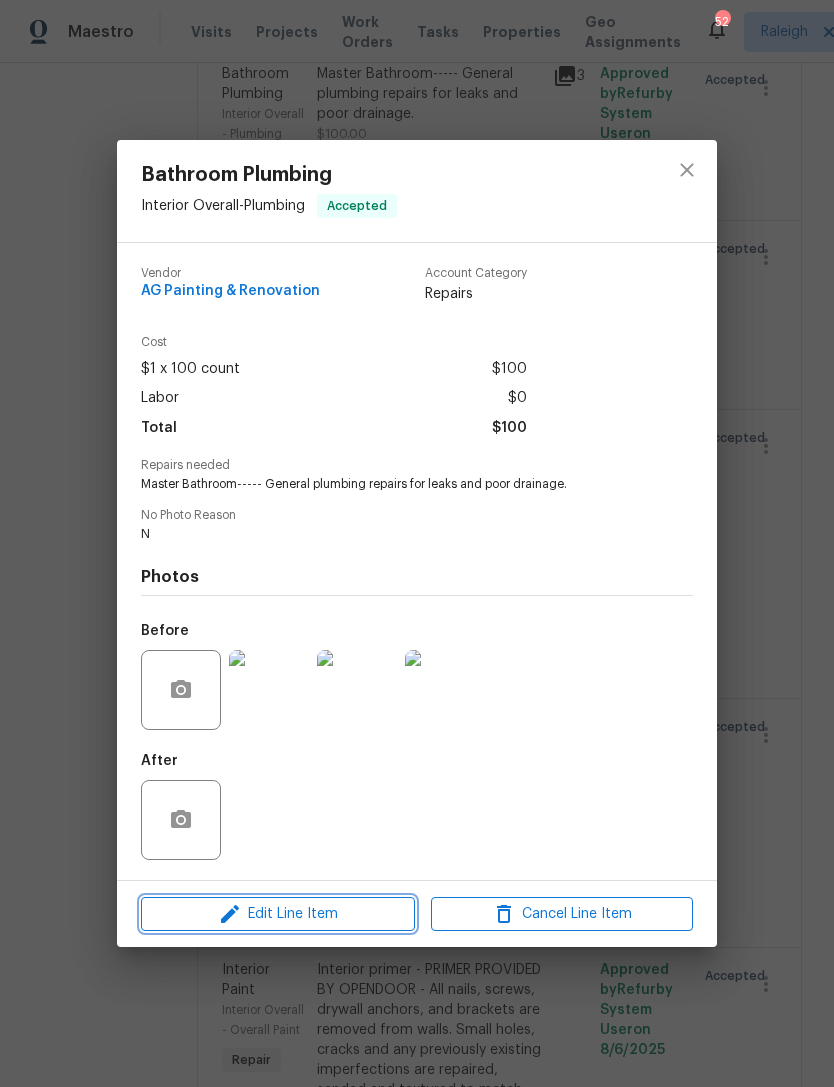 click on "Edit Line Item" at bounding box center [278, 914] 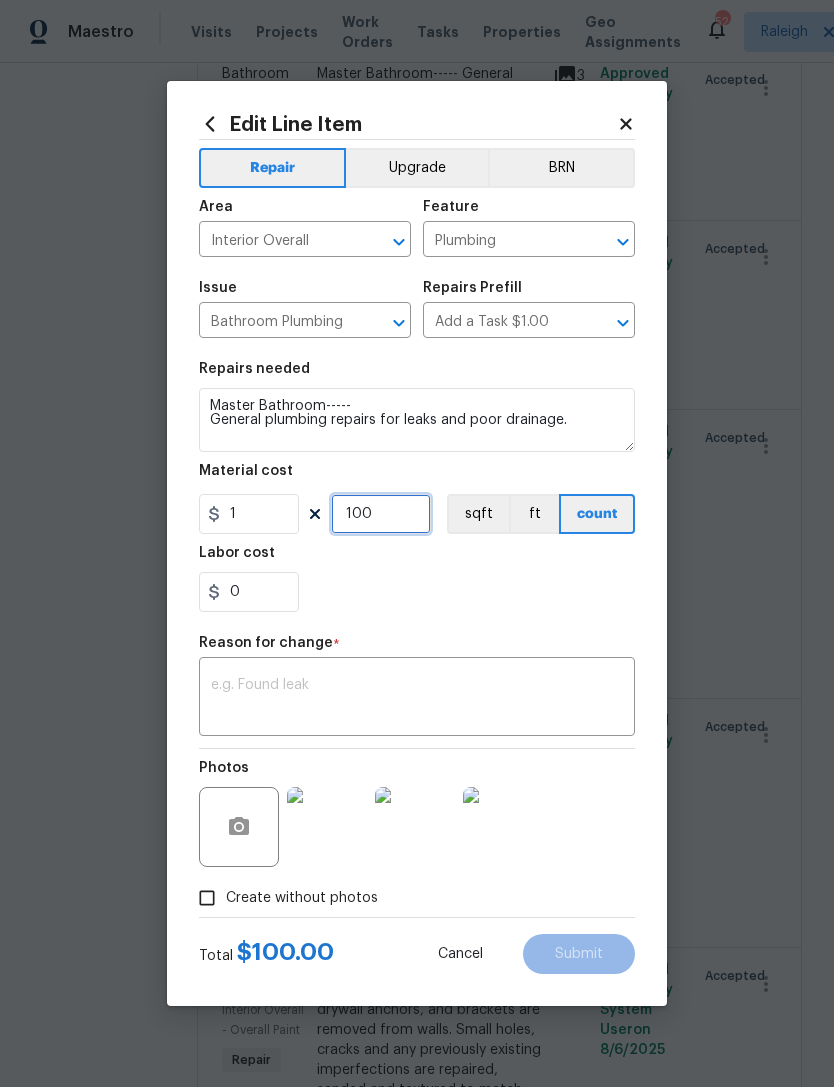 click on "100" at bounding box center [381, 514] 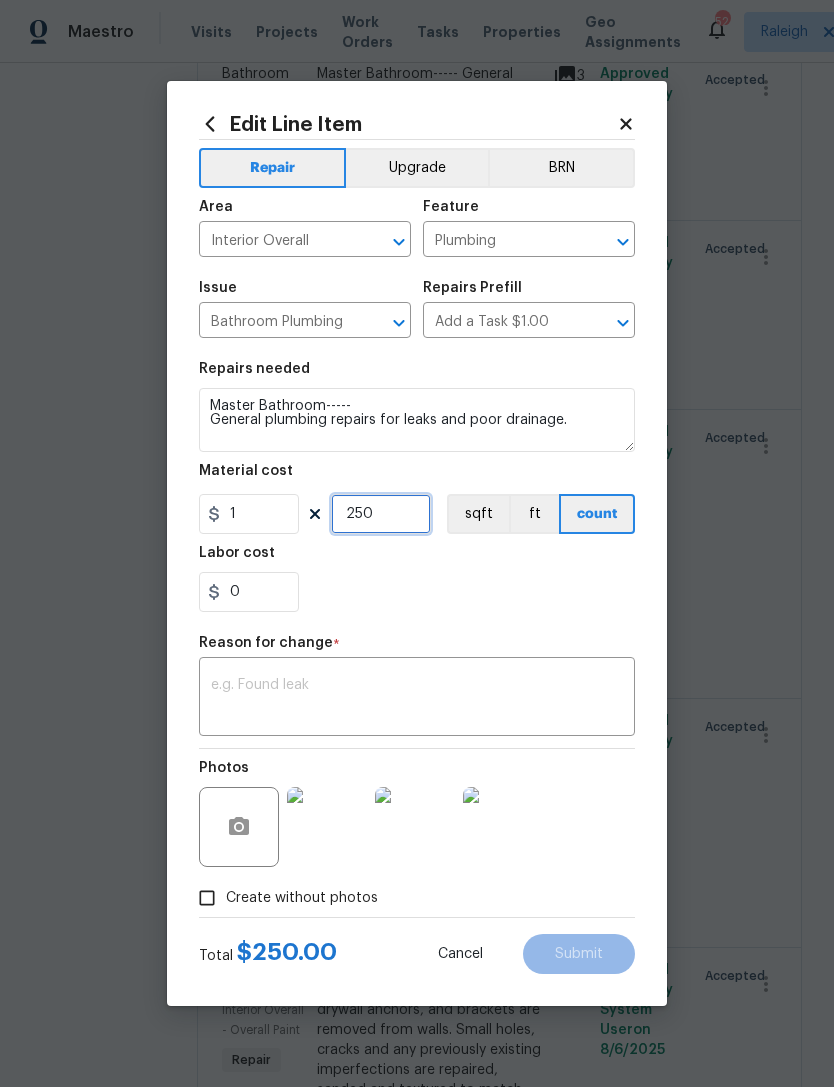 type on "250" 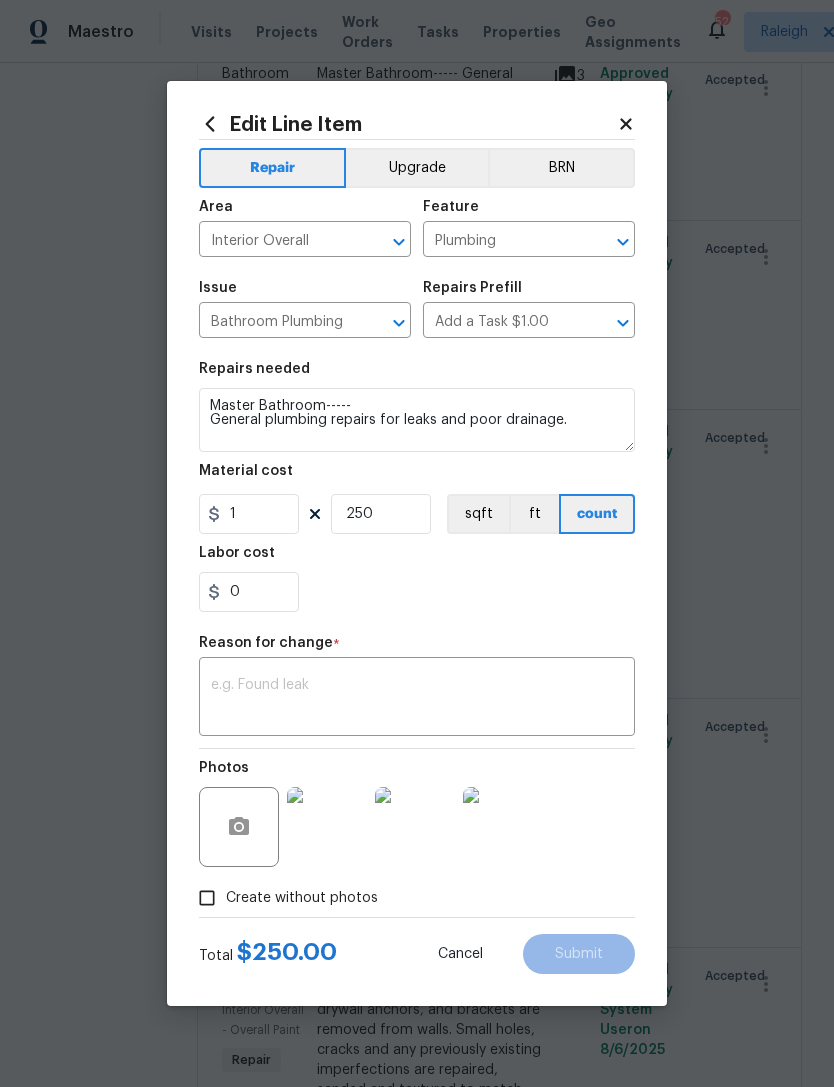 click at bounding box center (417, 699) 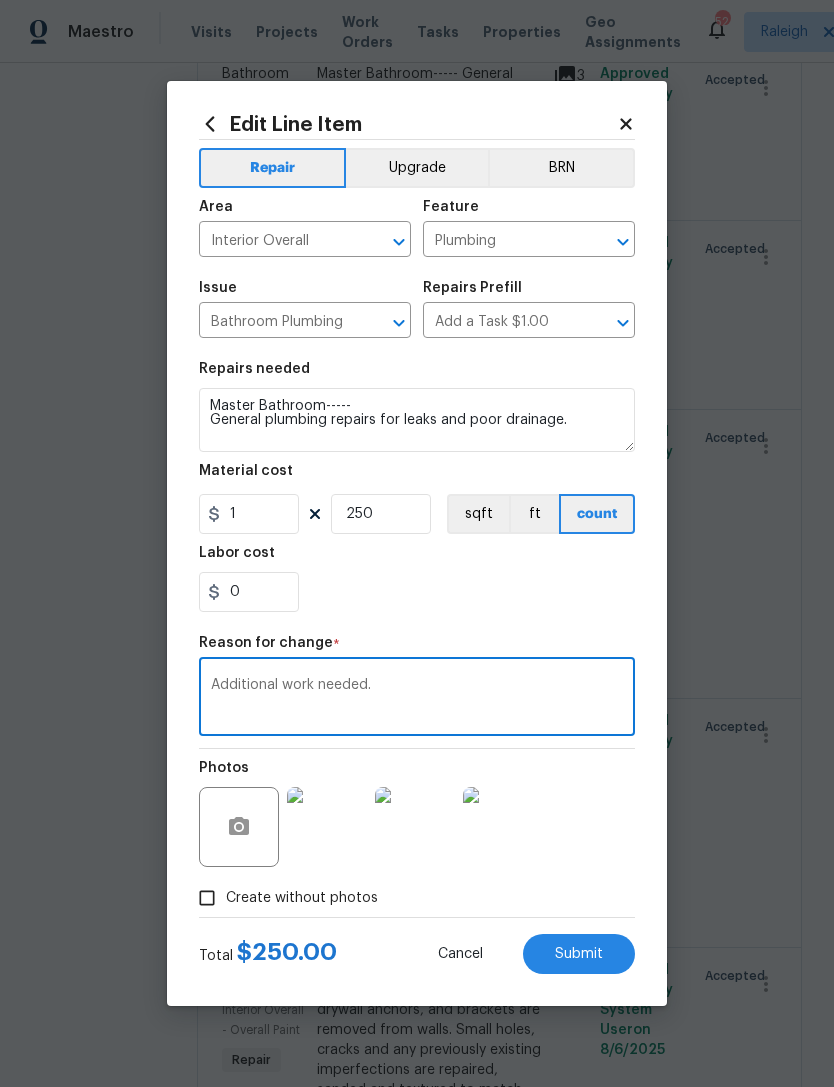 type on "Additional work needed." 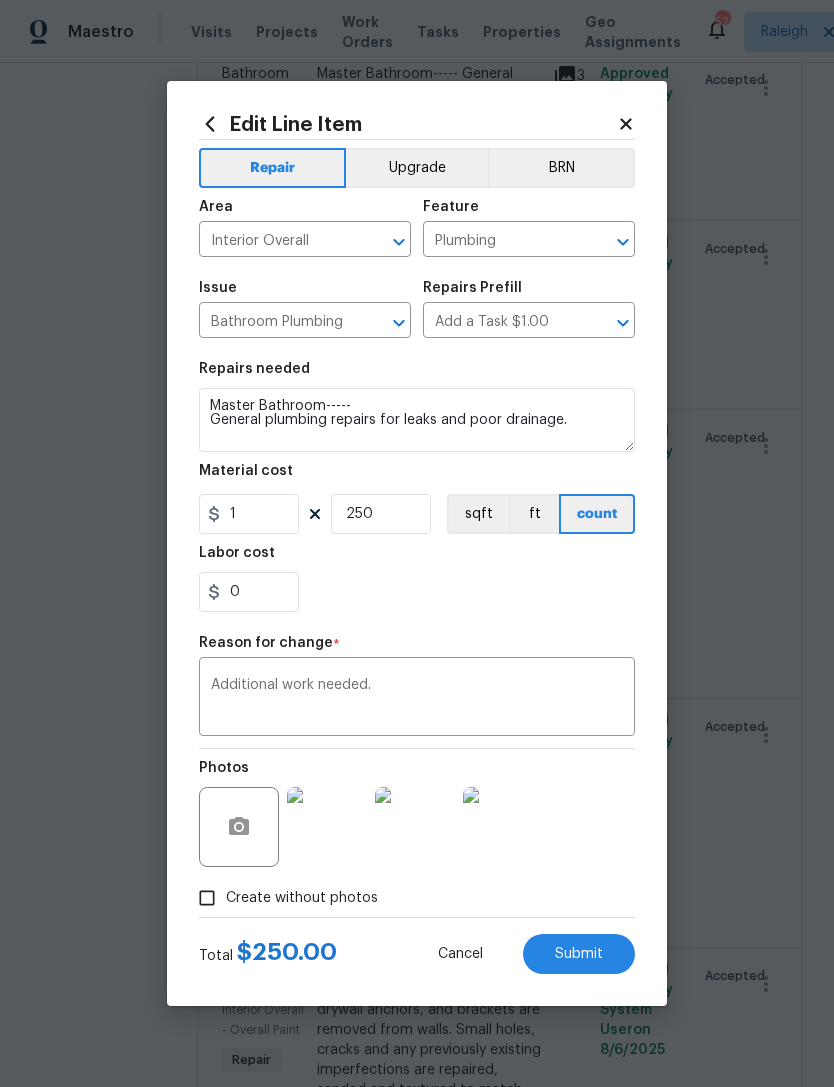 click on "Submit" at bounding box center [579, 954] 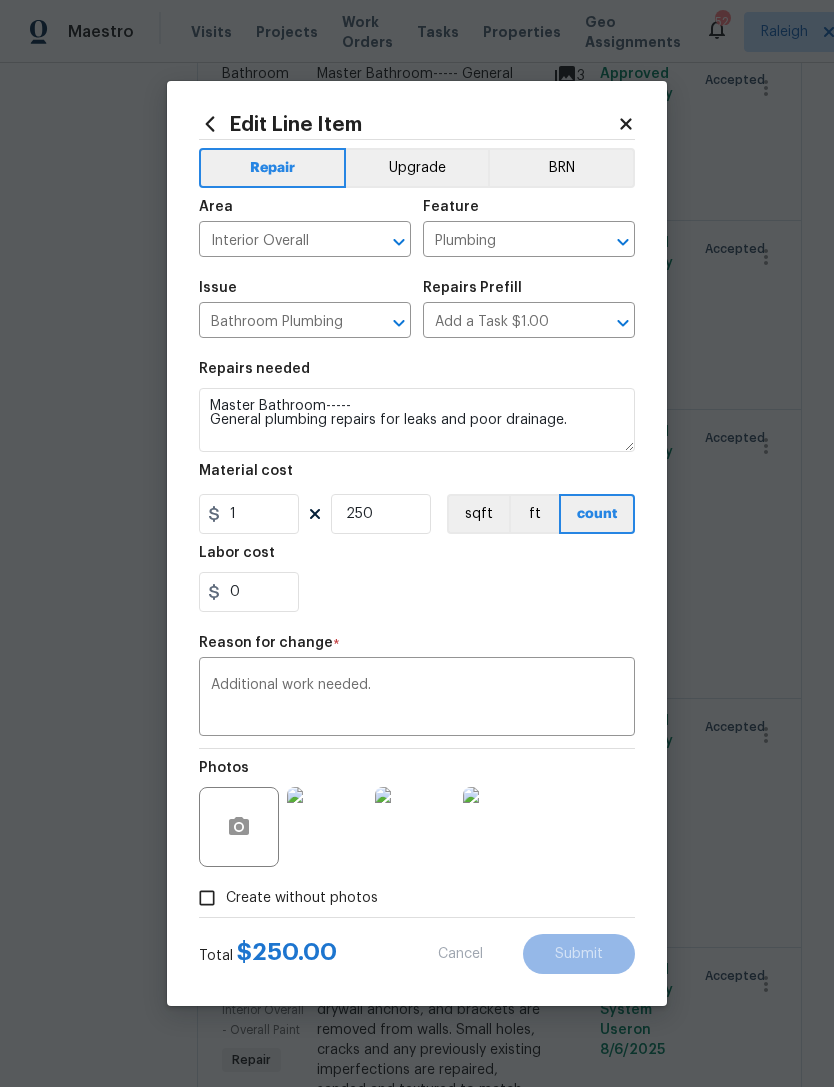 type on "100" 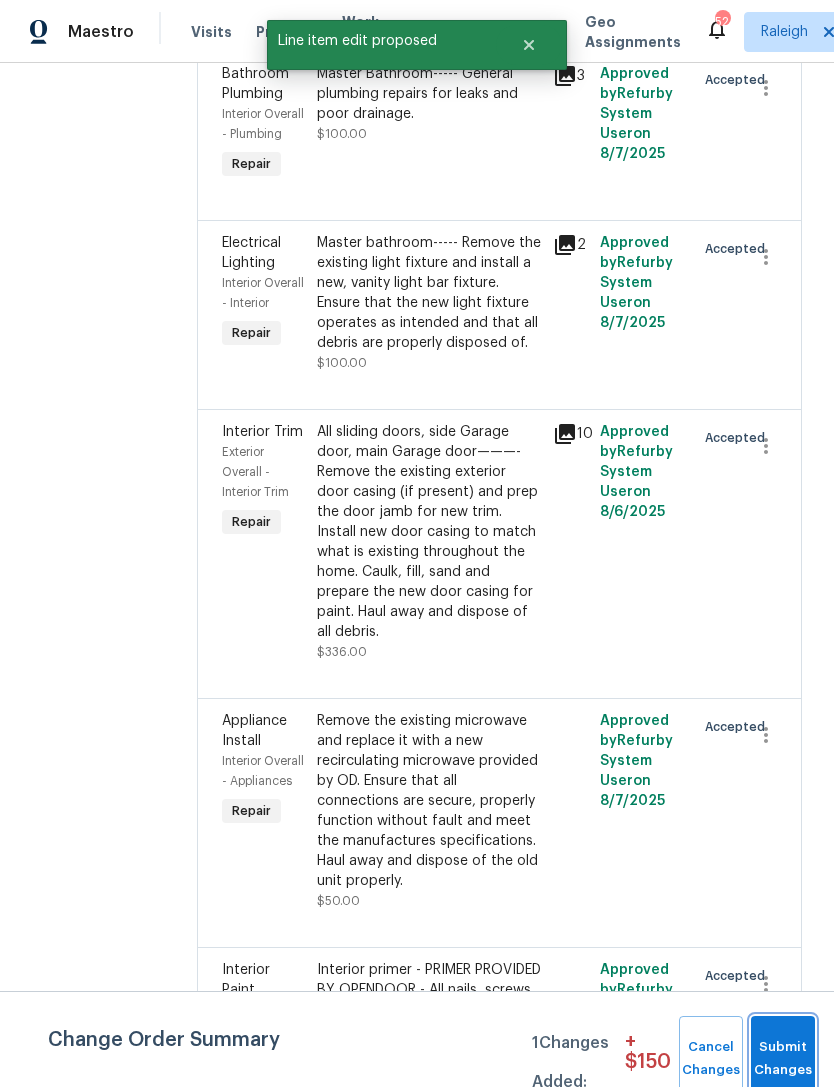 click on "Submit Changes" at bounding box center [783, 1059] 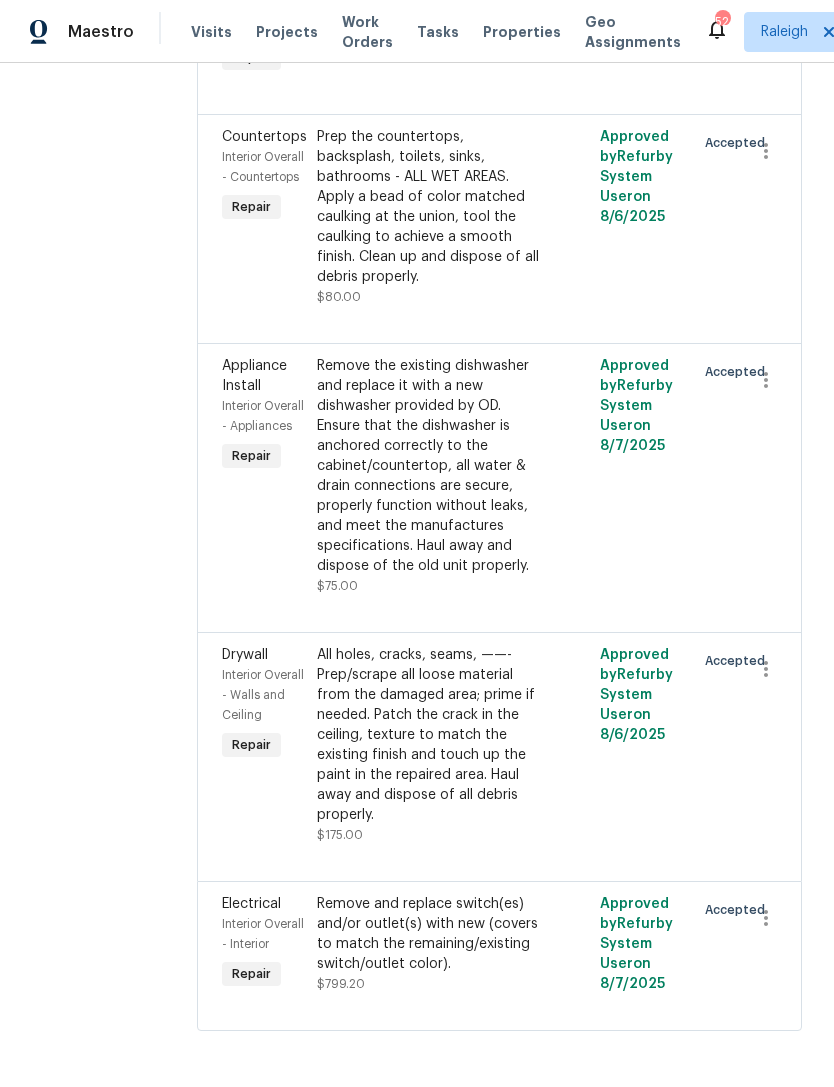 scroll, scrollTop: 14283, scrollLeft: 0, axis: vertical 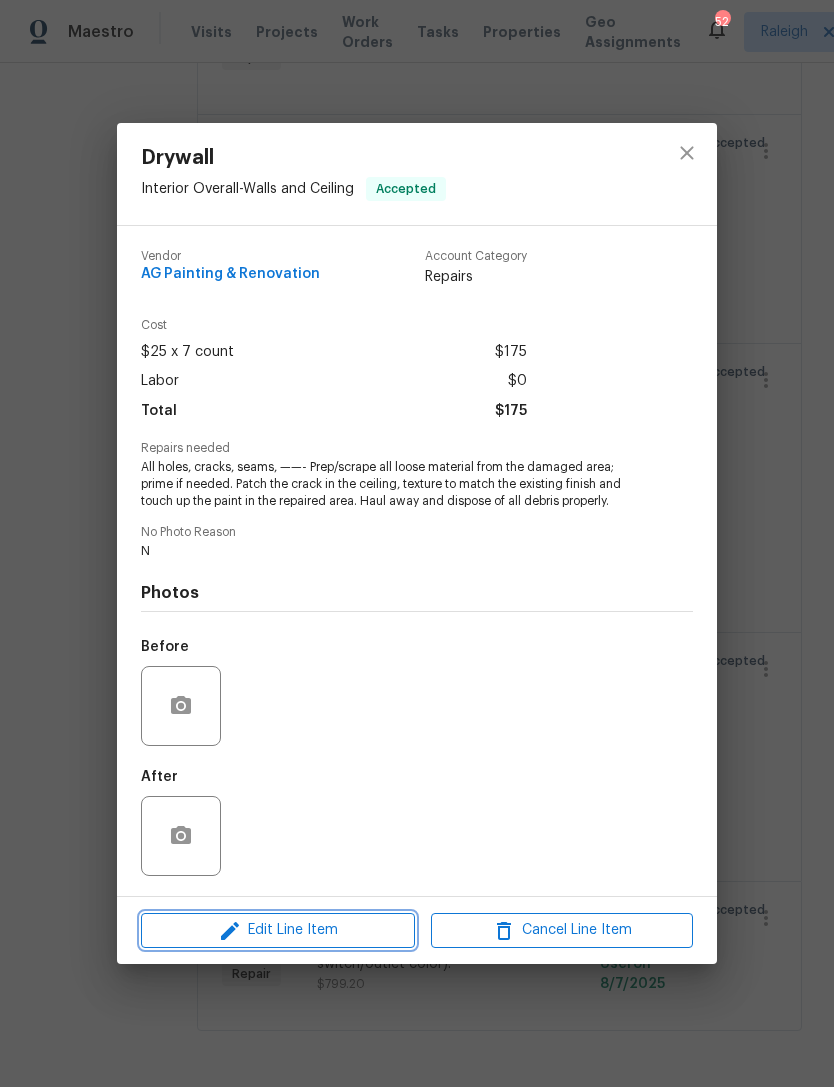 click on "Edit Line Item" at bounding box center [278, 930] 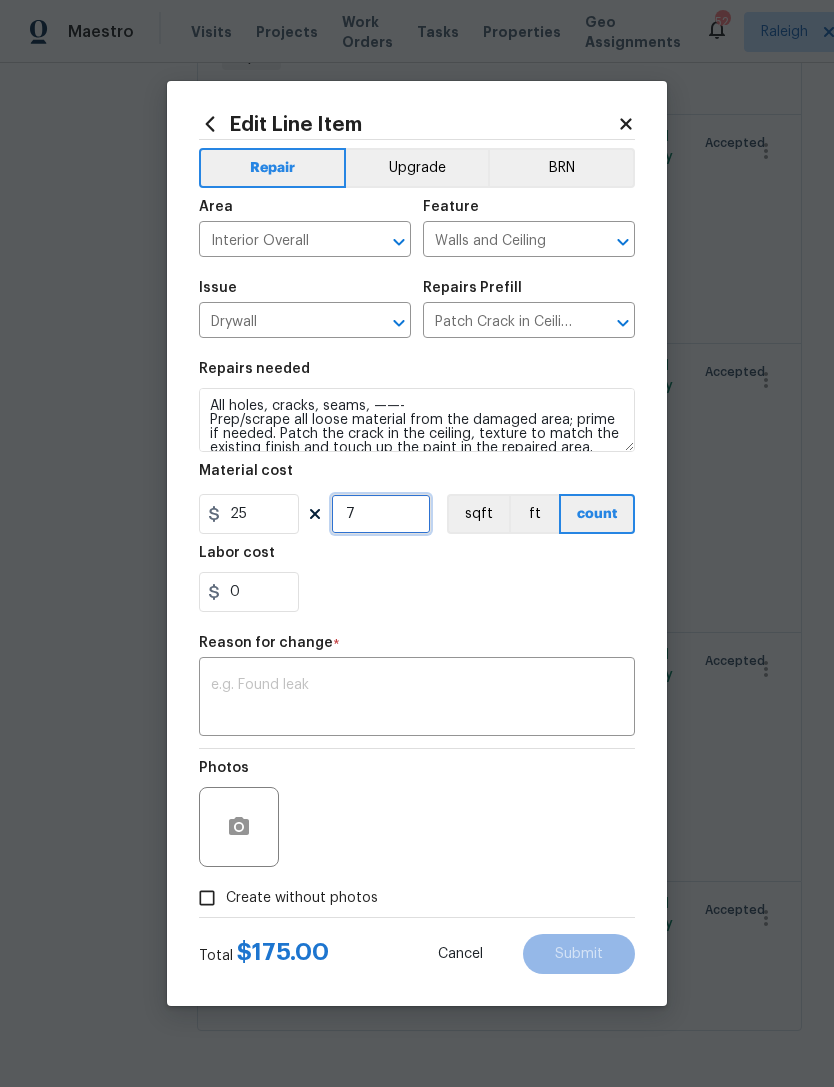 click on "7" at bounding box center [381, 514] 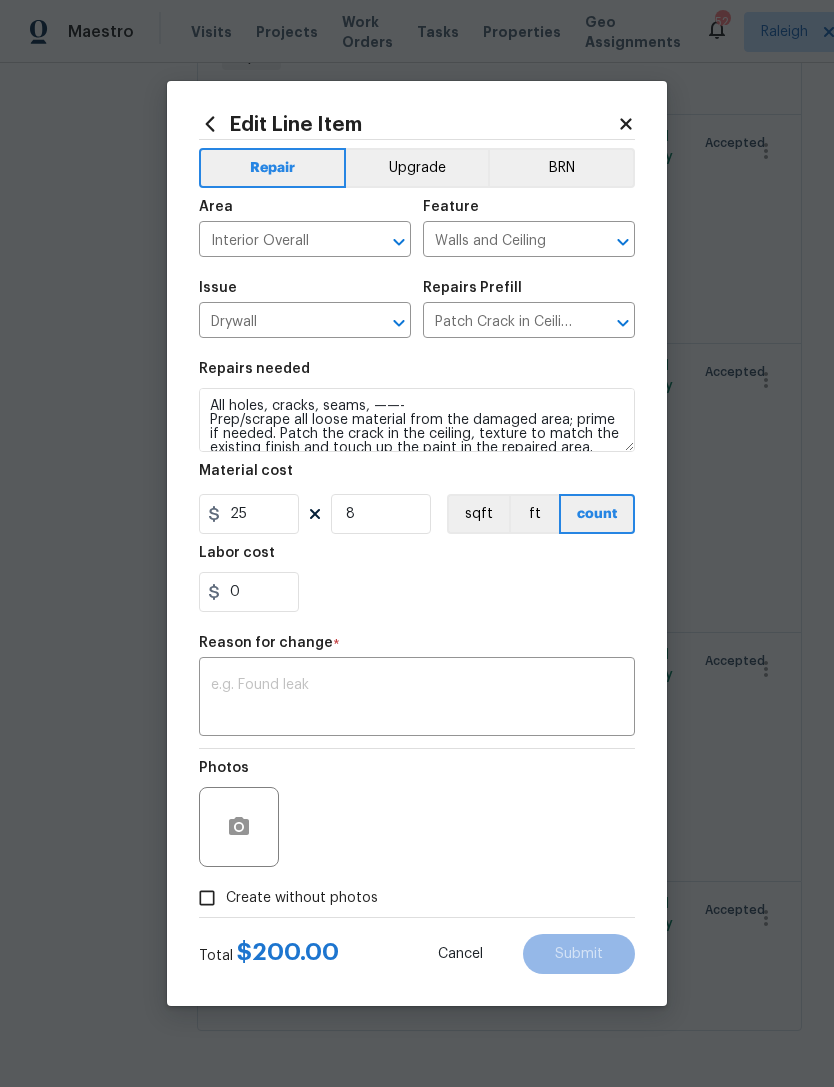 click on "0" at bounding box center [417, 592] 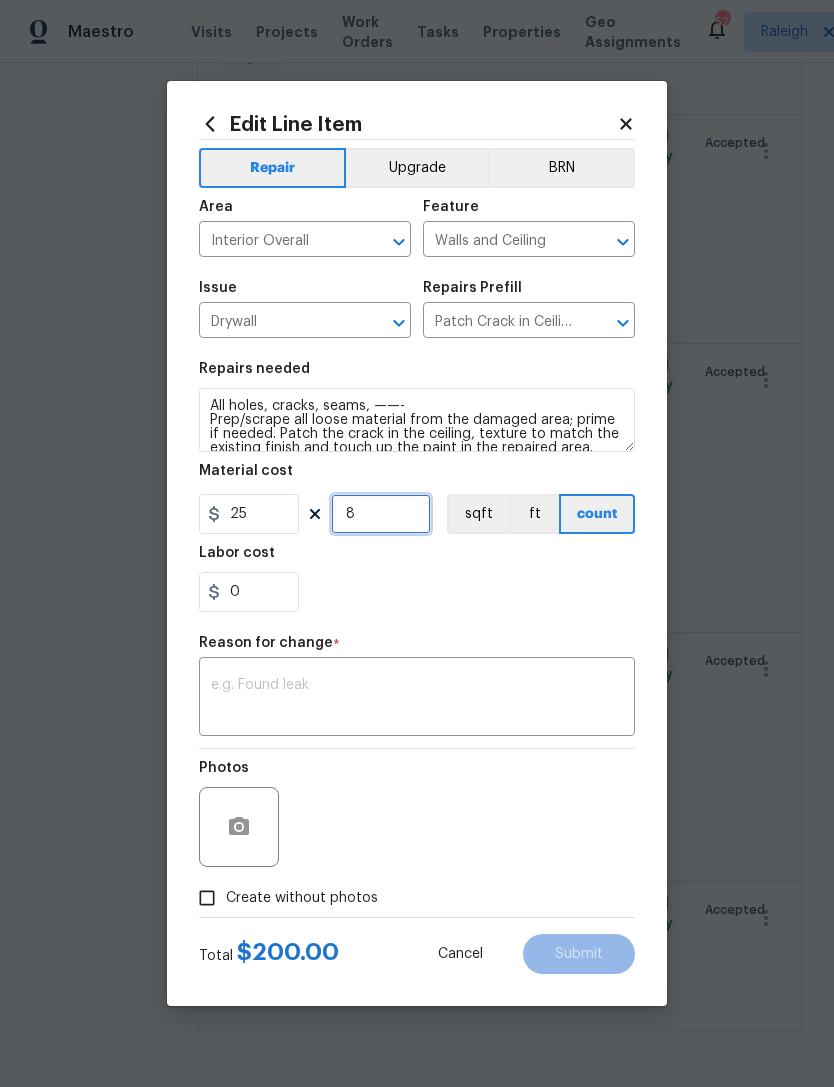 click on "8" at bounding box center (381, 514) 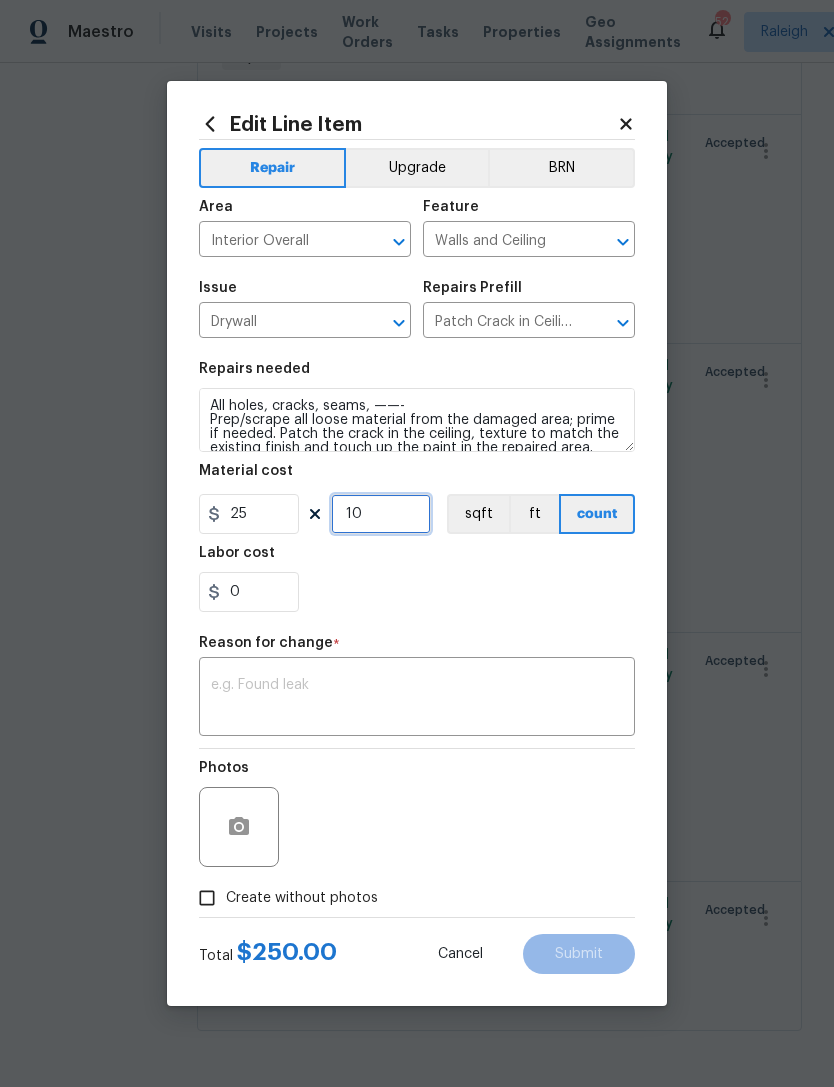 type on "10" 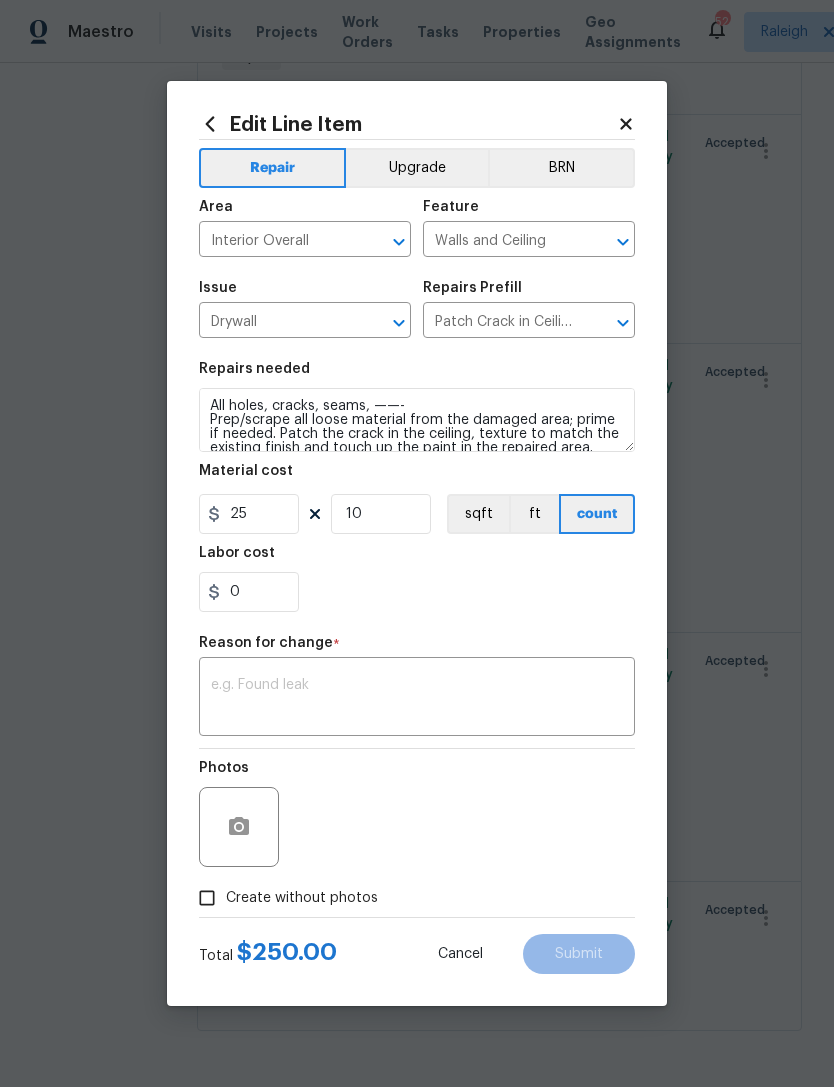 click on "0" at bounding box center (417, 592) 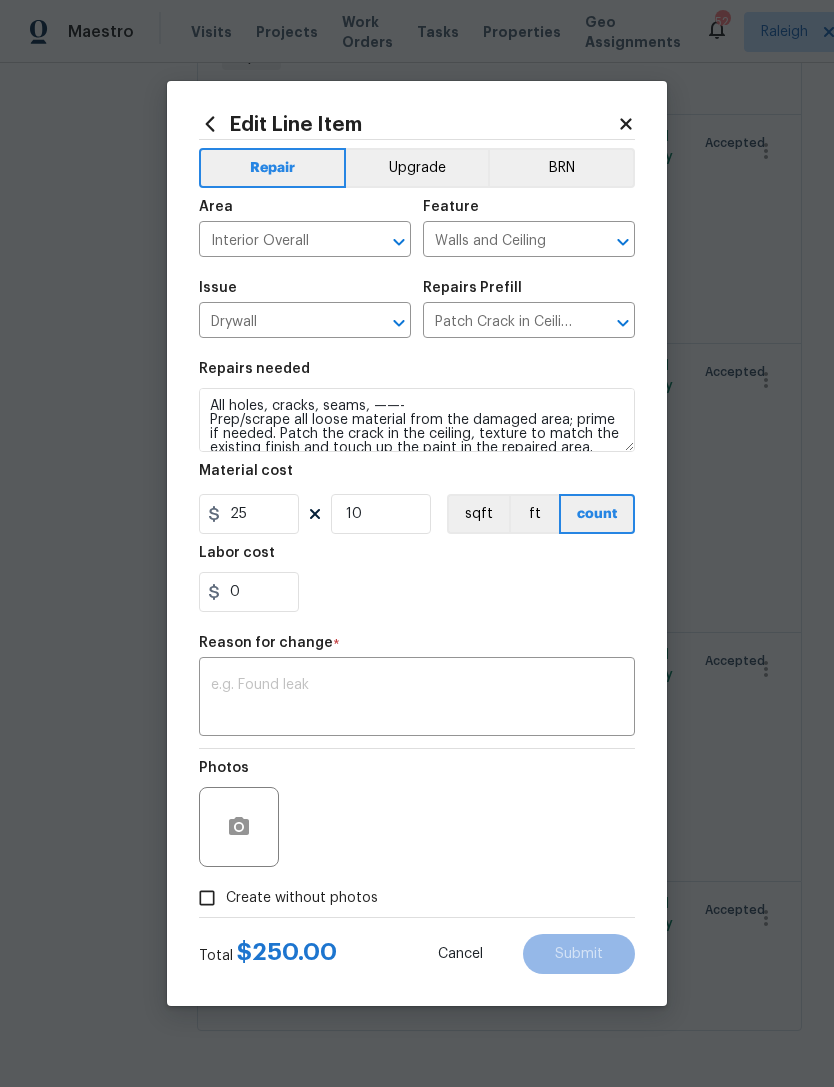 click on "Create without photos" at bounding box center (302, 898) 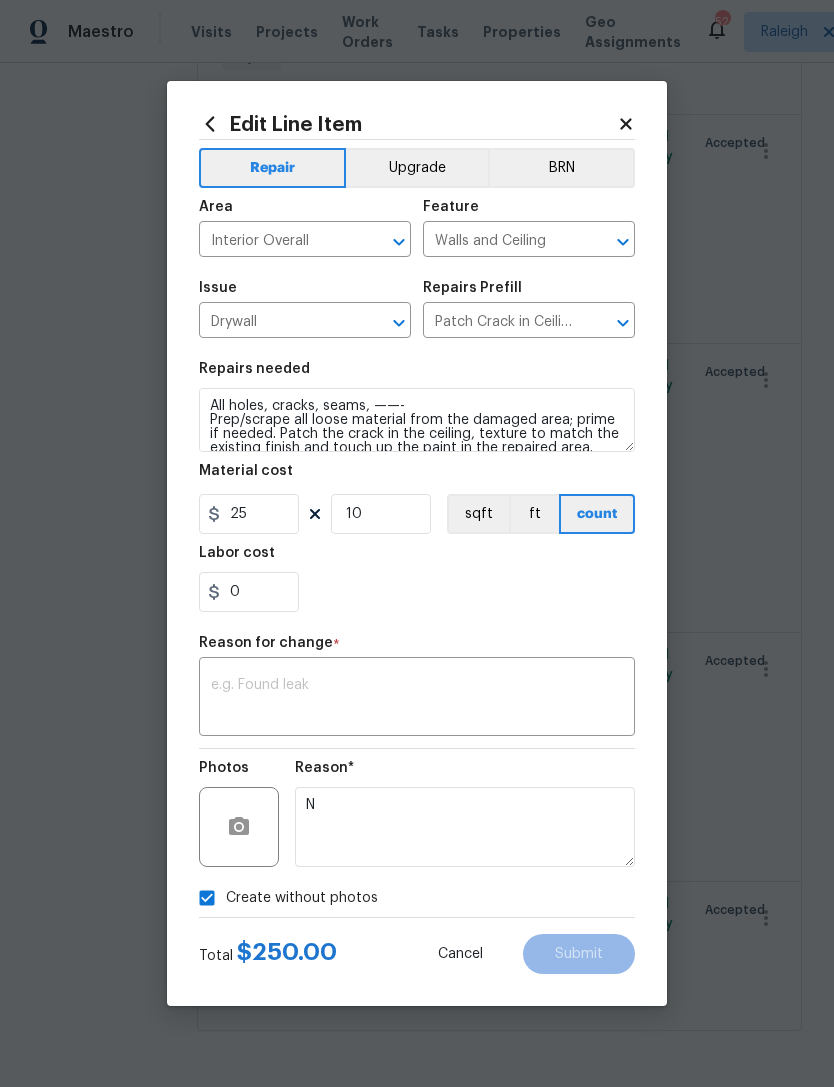 click at bounding box center (417, 699) 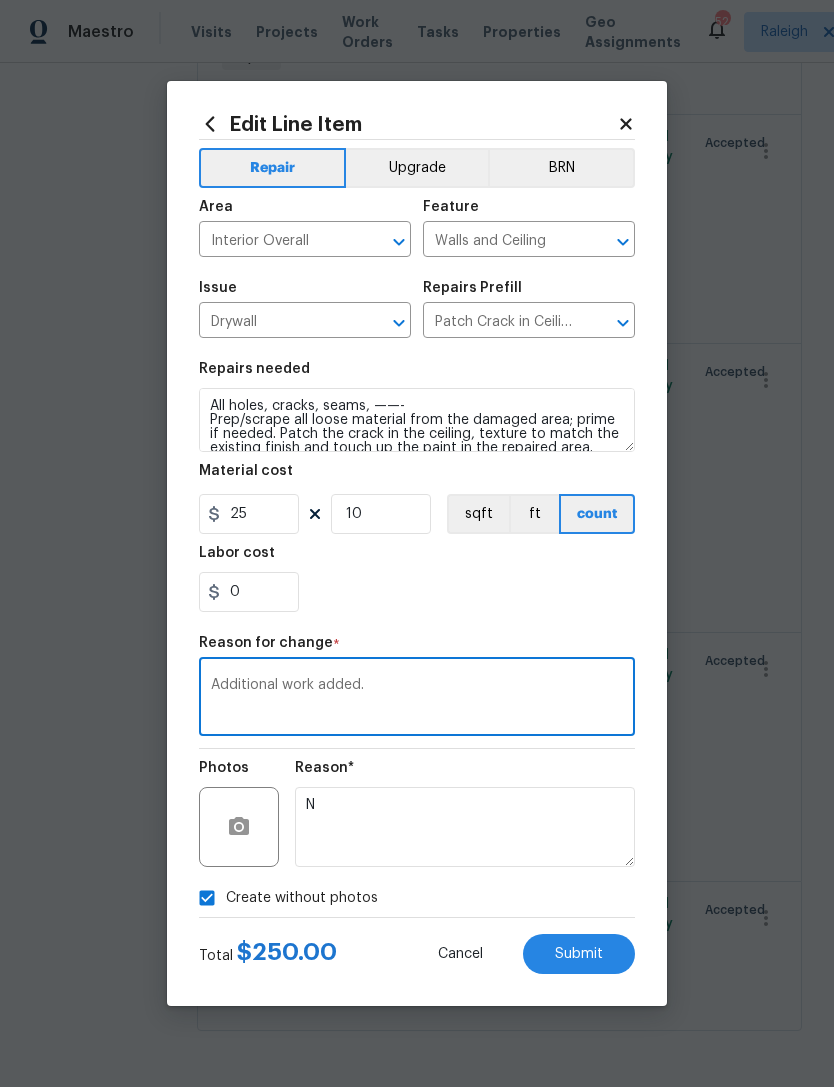 type on "Additional work added." 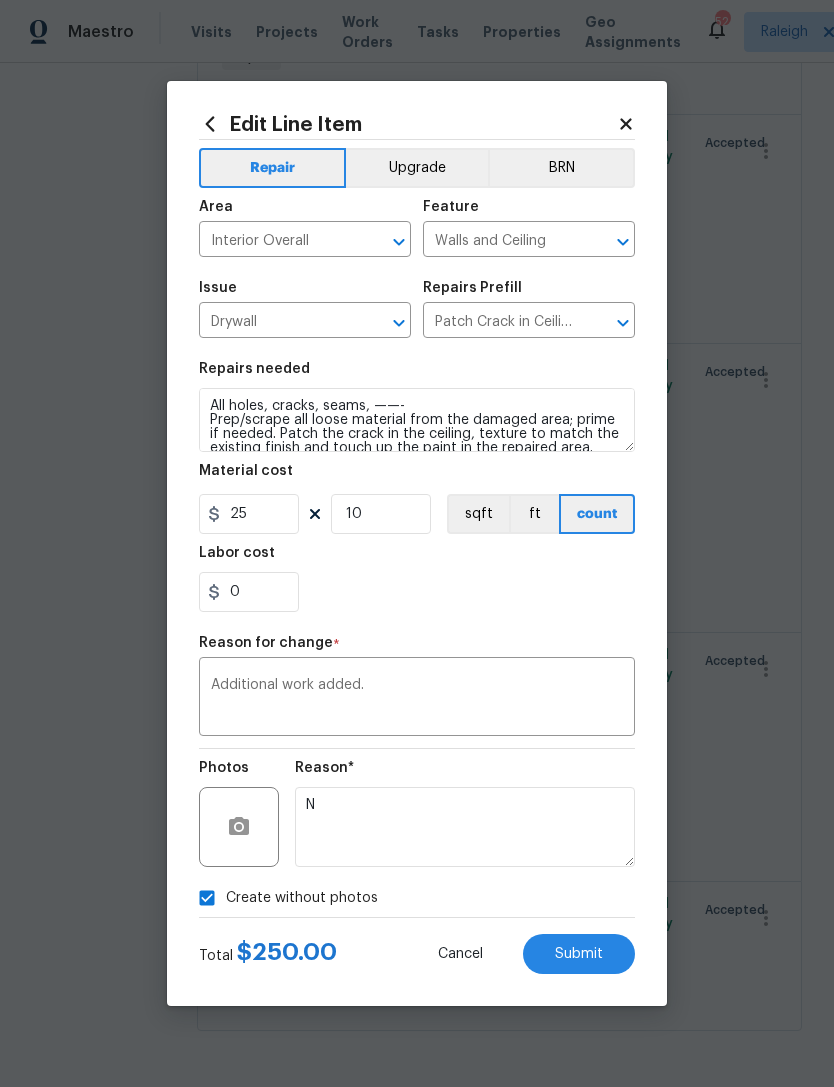 click on "Submit" at bounding box center (579, 954) 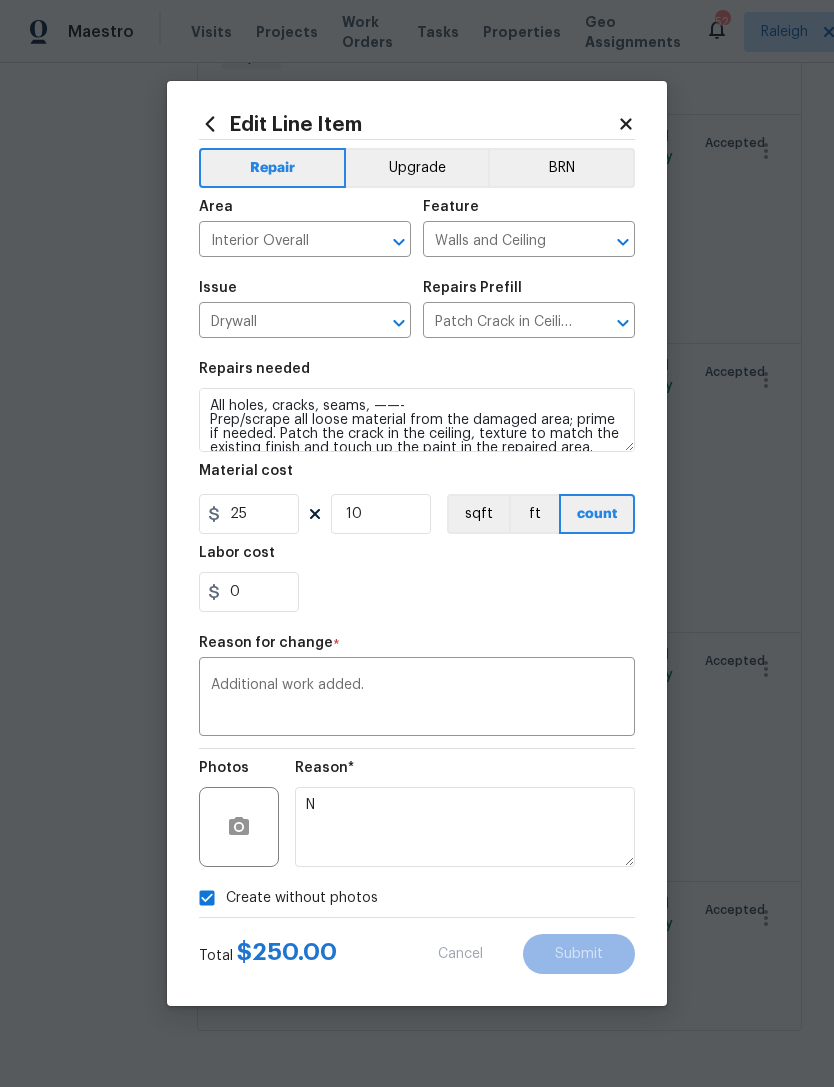 type on "7" 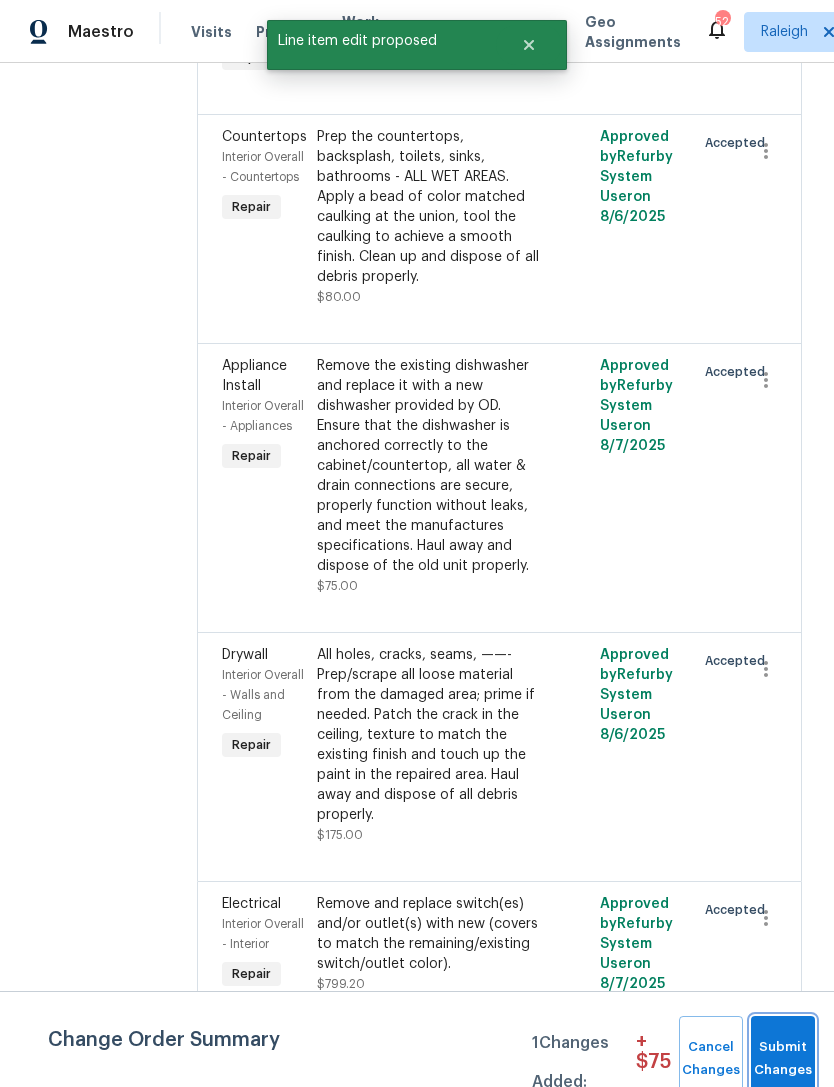 click on "Submit Changes" at bounding box center (783, 1059) 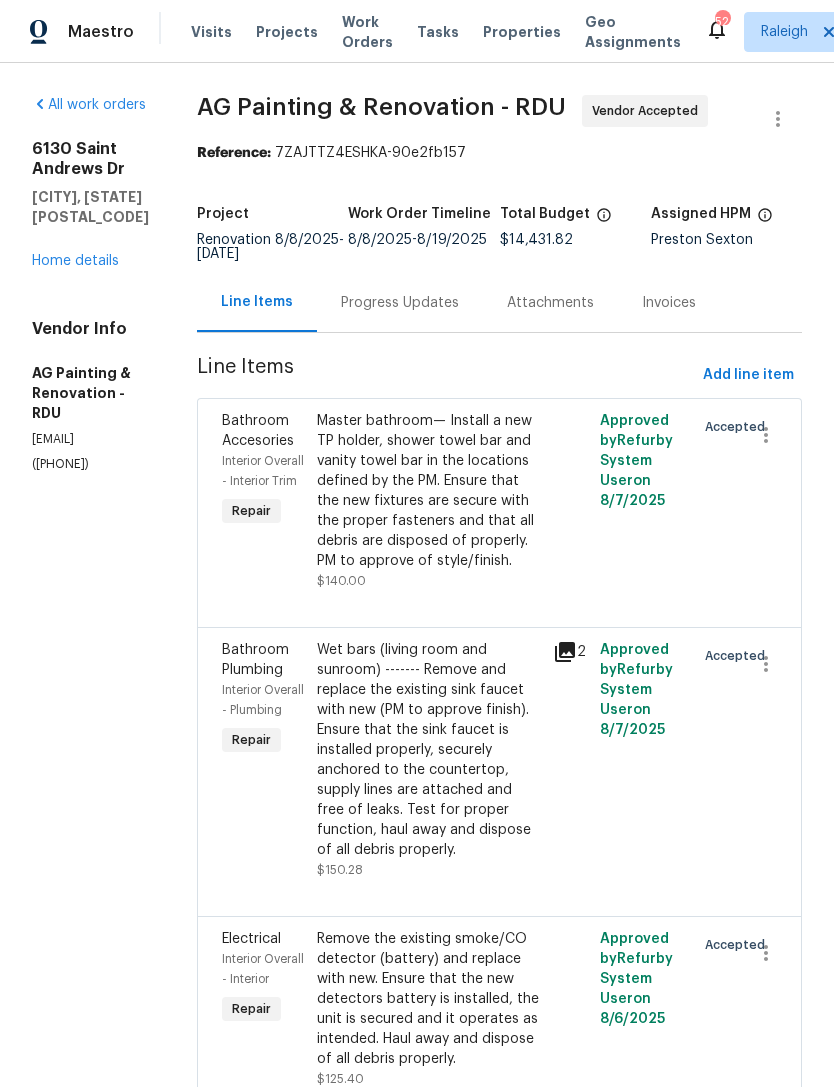 scroll, scrollTop: 0, scrollLeft: 0, axis: both 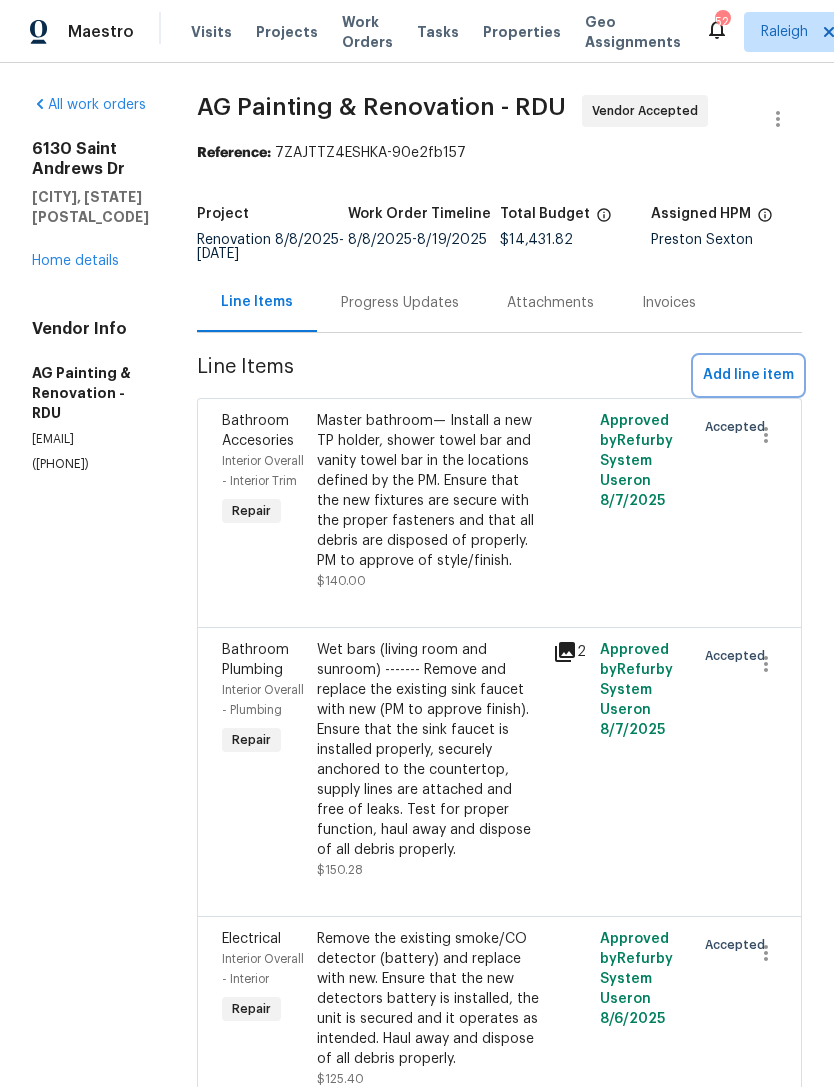click on "Add line item" at bounding box center [748, 375] 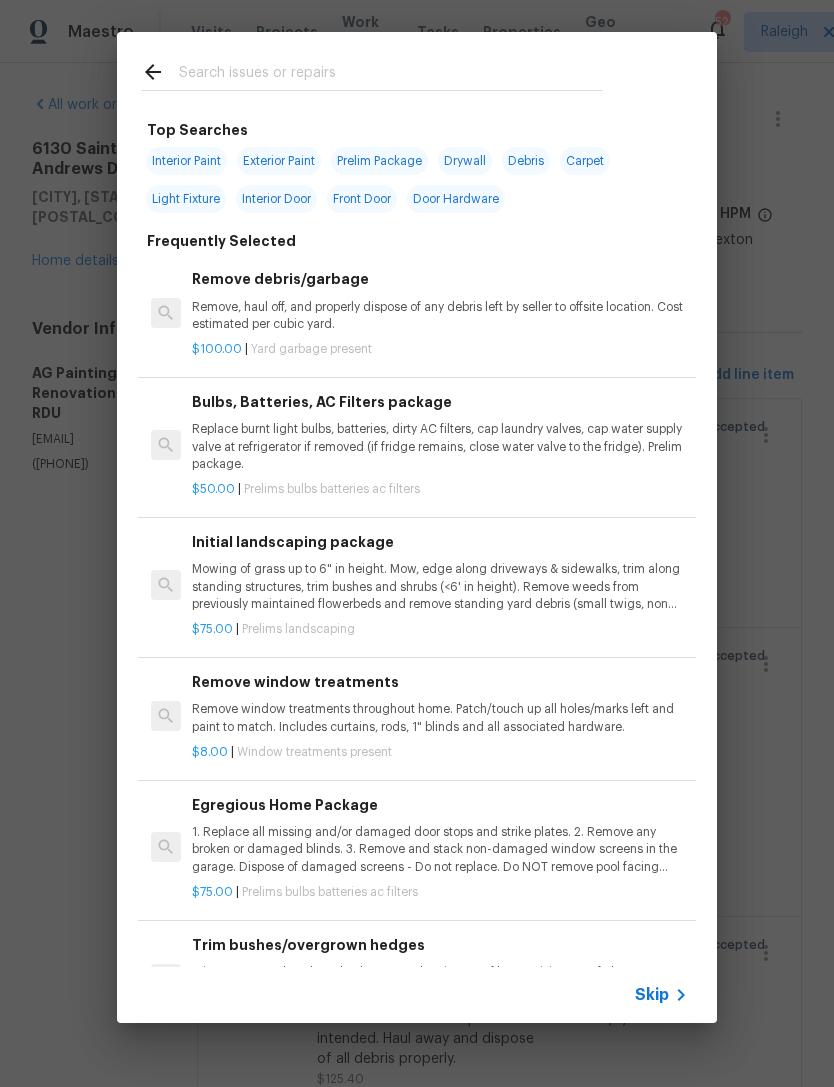 click at bounding box center (391, 75) 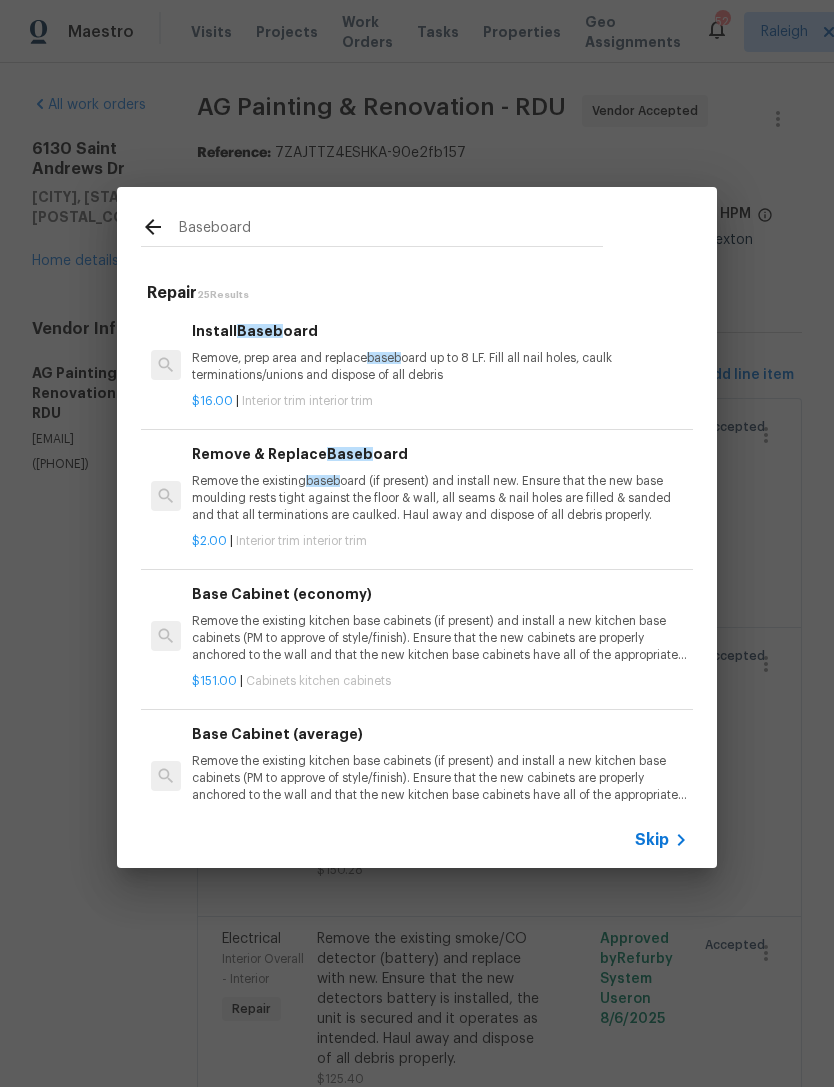 type on "Baseboard" 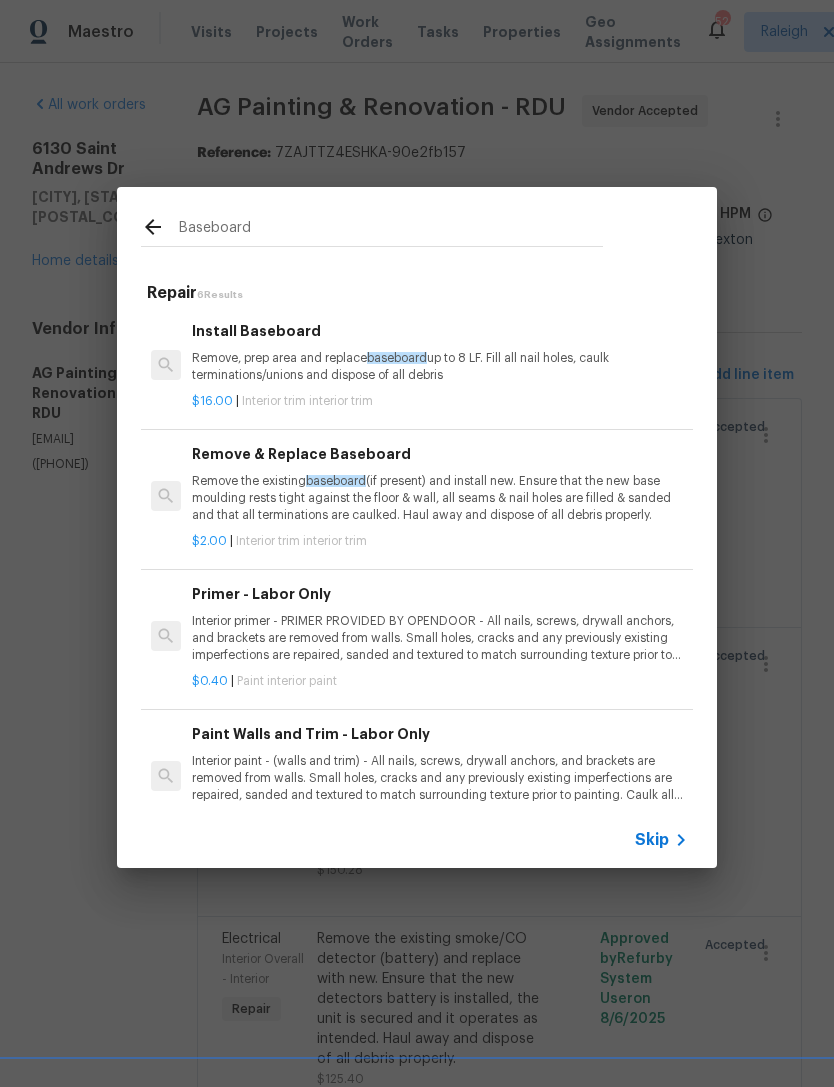 click on "Remove & Replace Baseboard Remove the existing  baseboard  (if present) and install new. Ensure that the new base moulding rests tight against the floor & wall, all seams & nail holes are filled & sanded and that all terminations are caulked. Haul away and dispose of all debris properly." at bounding box center (440, 484) 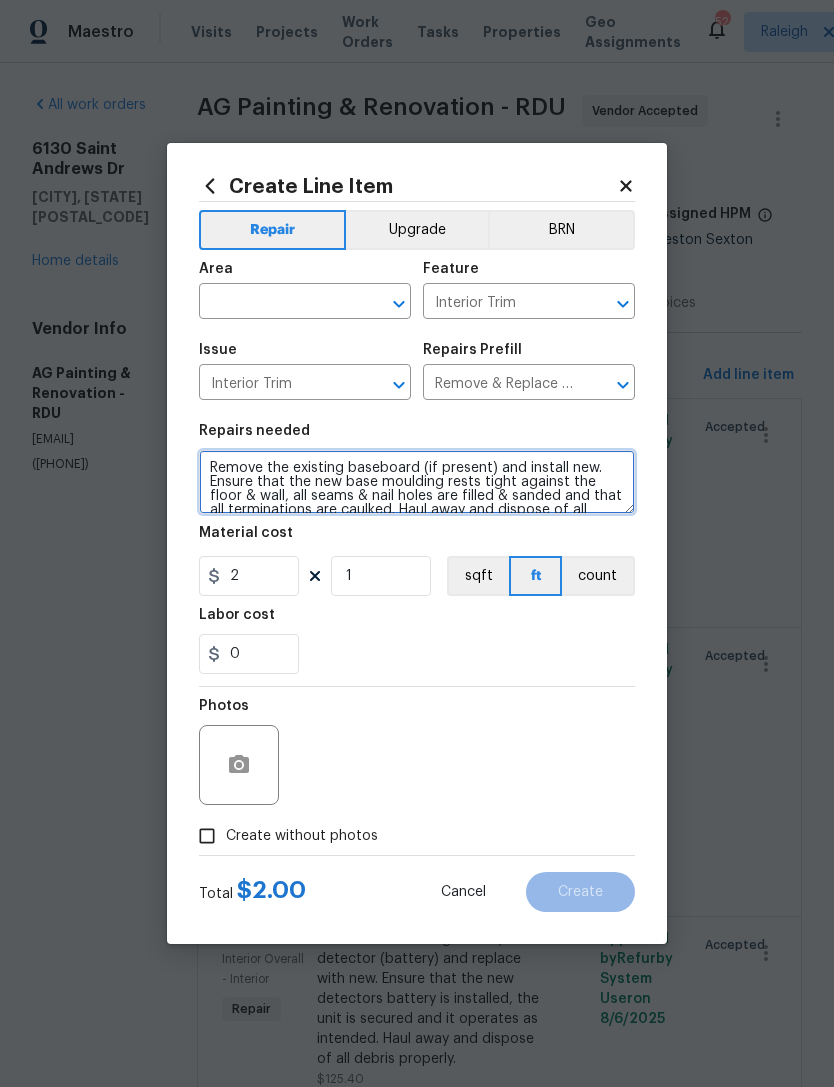 click on "Remove the existing baseboard (if present) and install new. Ensure that the new base moulding rests tight against the floor & wall, all seams & nail holes are filled & sanded and that all terminations are caulked. Haul away and dispose of all debris properly." at bounding box center [417, 482] 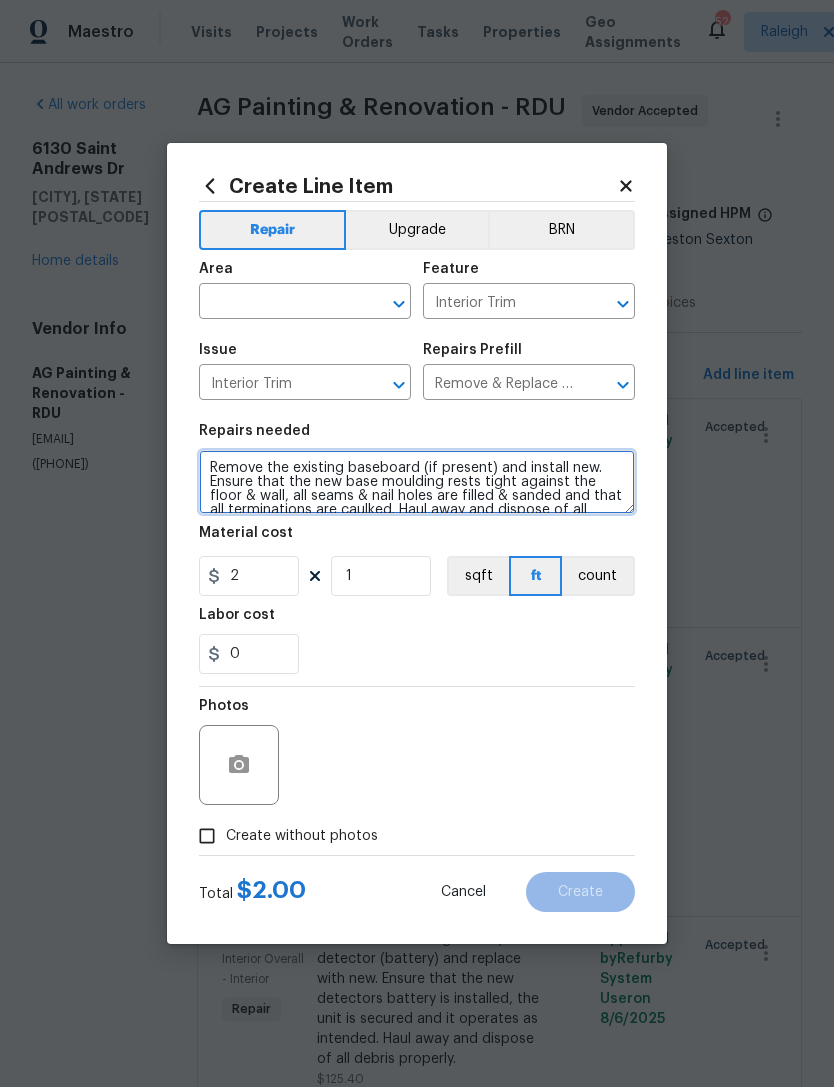 click on "Remove the existing baseboard (if present) and install new. Ensure that the new base moulding rests tight against the floor & wall, all seams & nail holes are filled & sanded and that all terminations are caulked. Haul away and dispose of all debris properly." at bounding box center [417, 482] 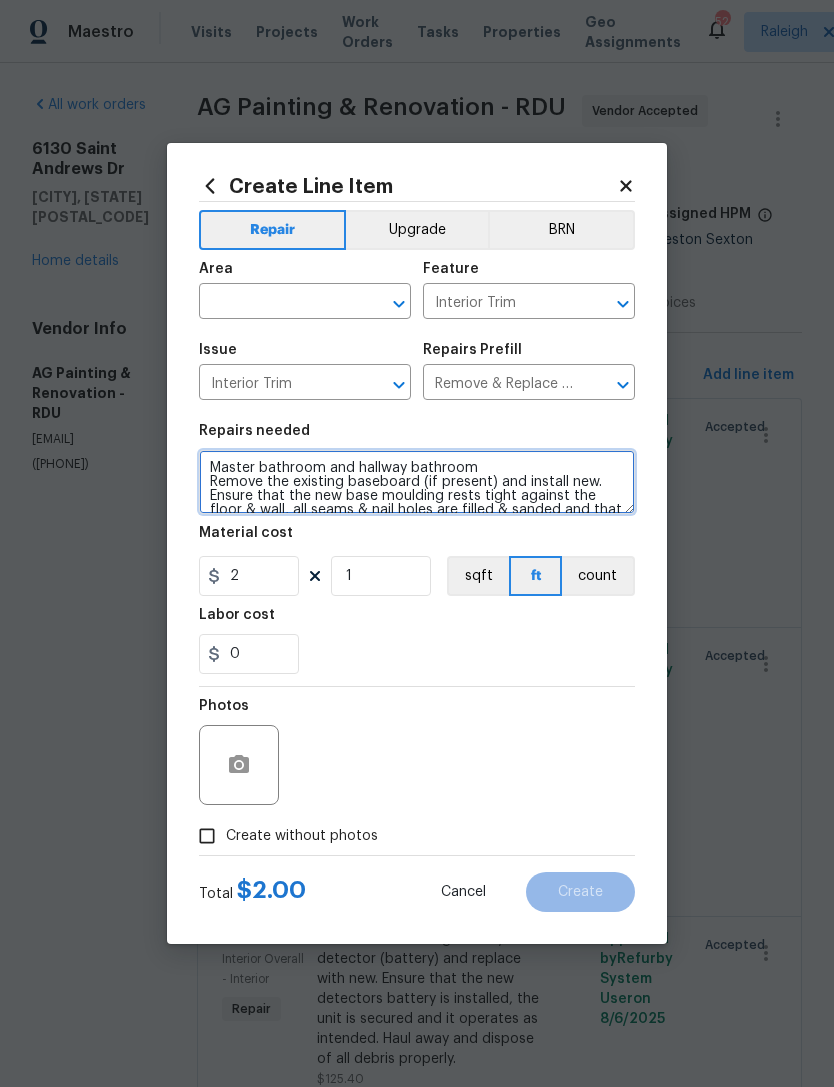 type on "Master bathroom and hallway bathroom
Remove the existing baseboard (if present) and install new. Ensure that the new base moulding rests tight against the floor & wall, all seams & nail holes are filled & sanded and that all terminations are caulked. Haul away and dispose of all debris properly." 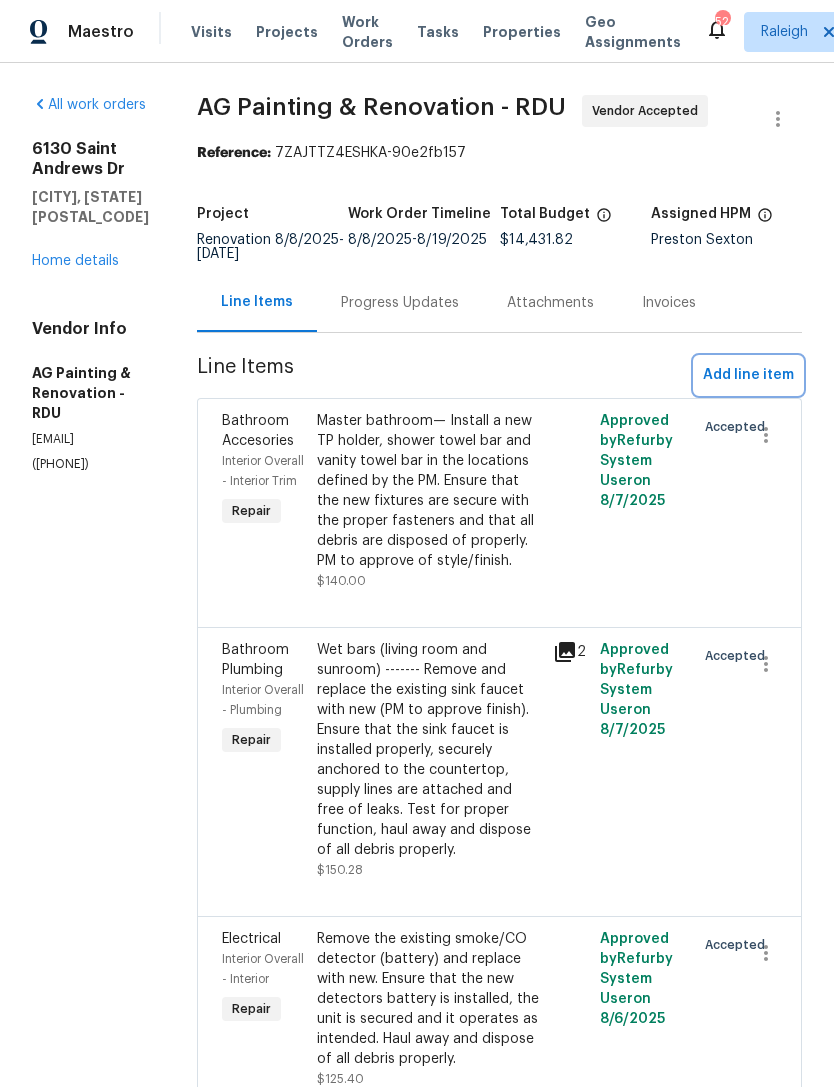 click on "Add line item" at bounding box center (748, 375) 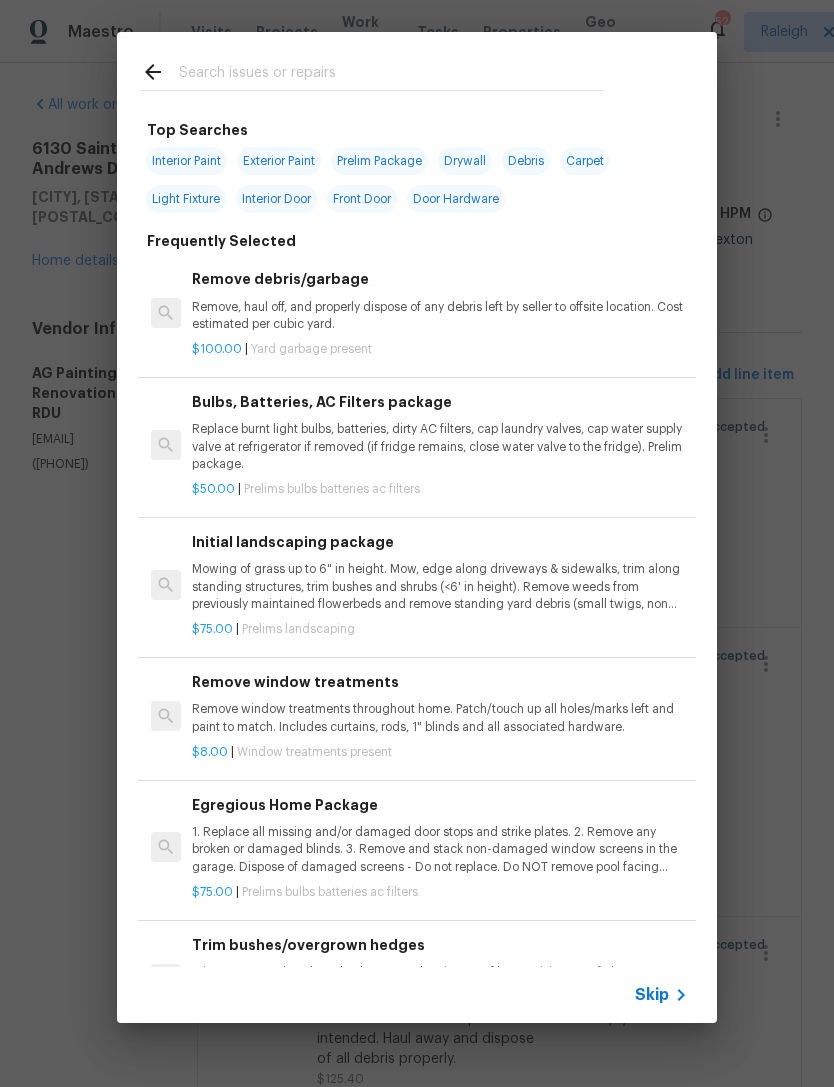 click at bounding box center [391, 75] 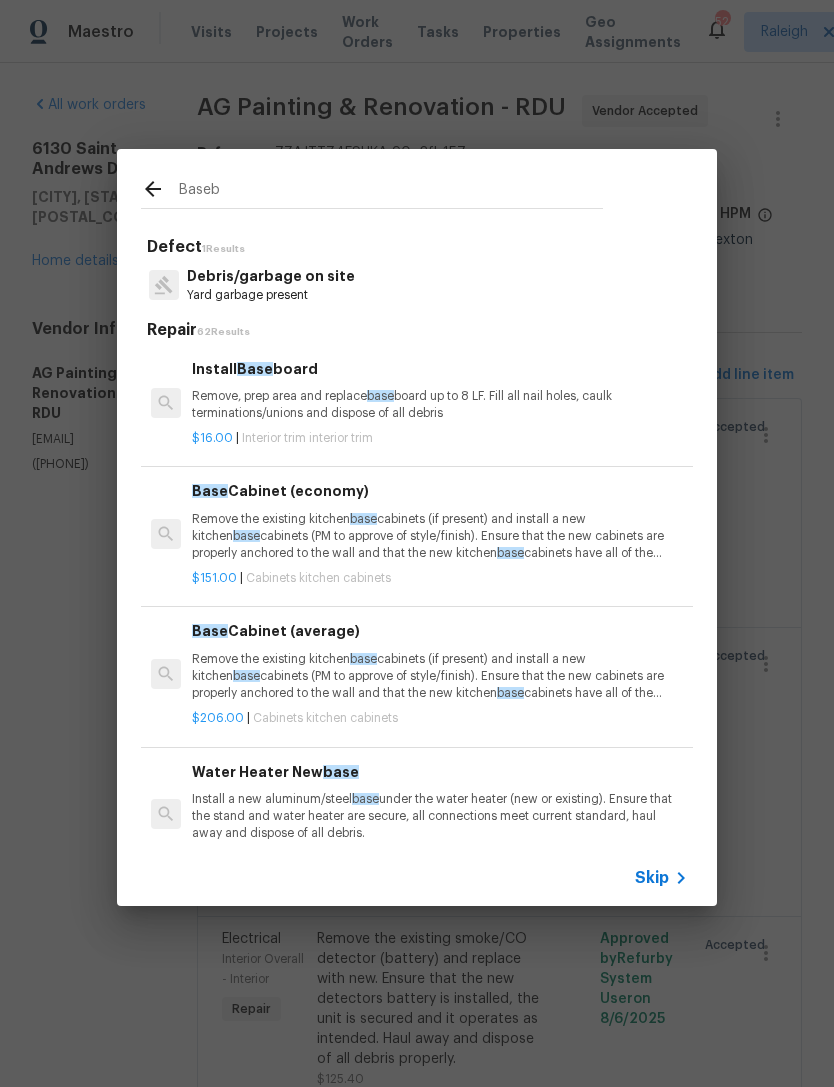 type on "Baseba" 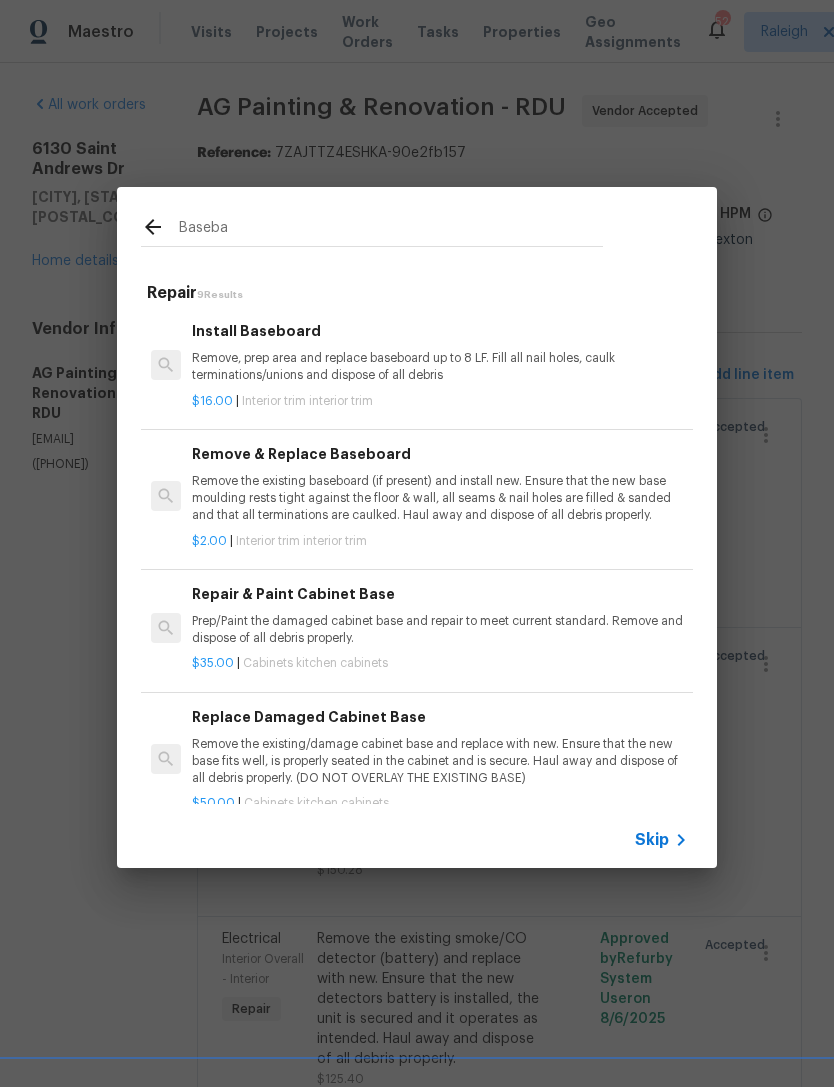 click on "Remove & Replace Baseboard" at bounding box center [440, 454] 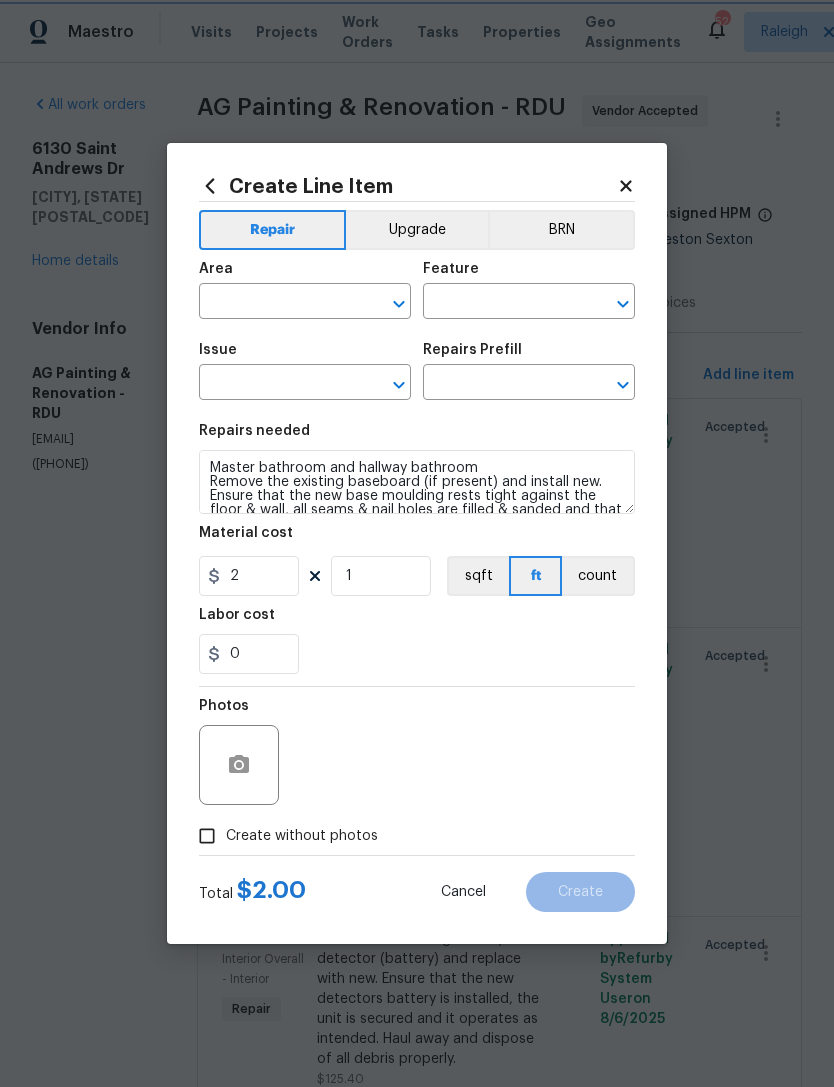 type on "Interior Trim" 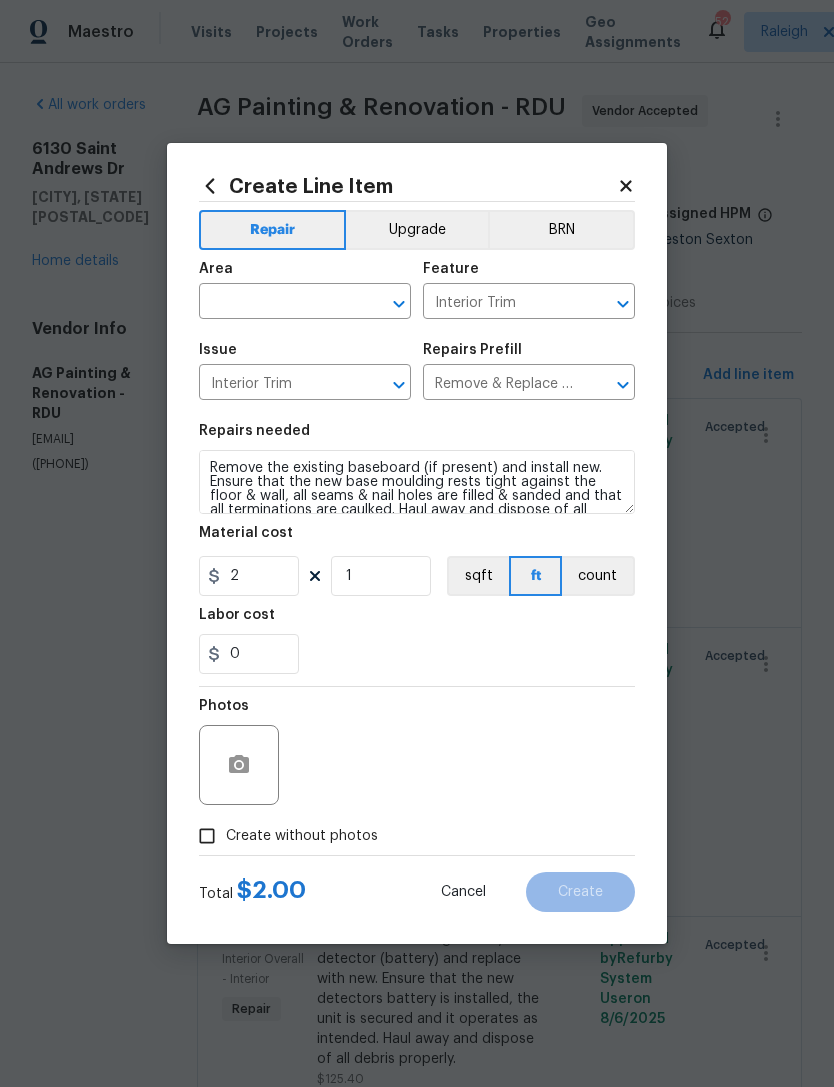 click at bounding box center [277, 303] 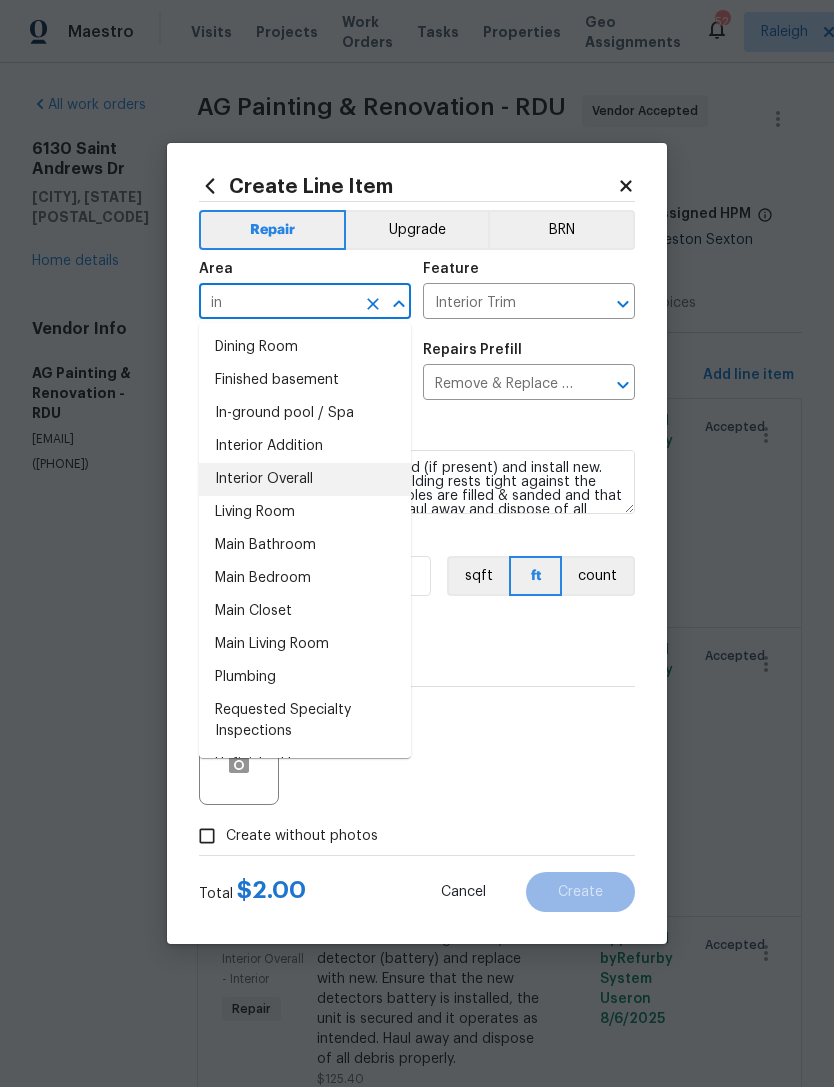 click on "Interior Overall" at bounding box center (305, 479) 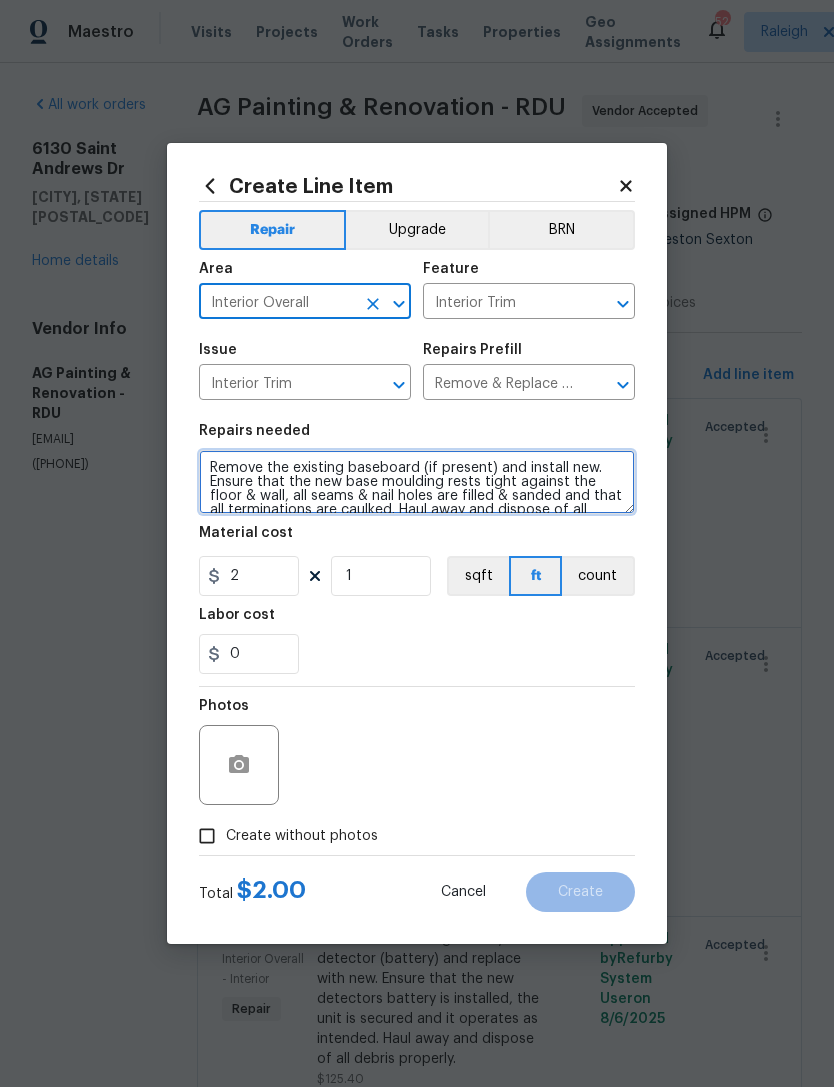 click on "Remove the existing baseboard (if present) and install new. Ensure that the new base moulding rests tight against the floor & wall, all seams & nail holes are filled & sanded and that all terminations are caulked. Haul away and dispose of all debris properly." at bounding box center [417, 482] 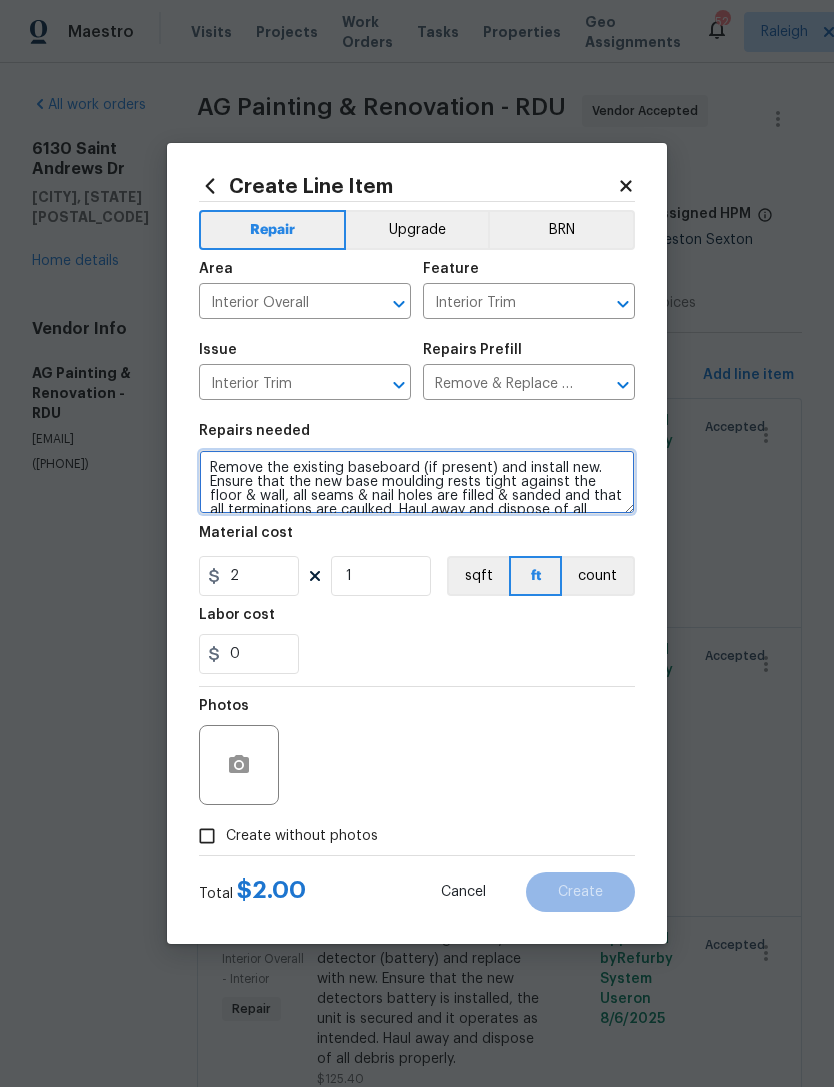 click on "Remove the existing baseboard (if present) and install new. Ensure that the new base moulding rests tight against the floor & wall, all seams & nail holes are filled & sanded and that all terminations are caulked. Haul away and dispose of all debris properly." at bounding box center [417, 482] 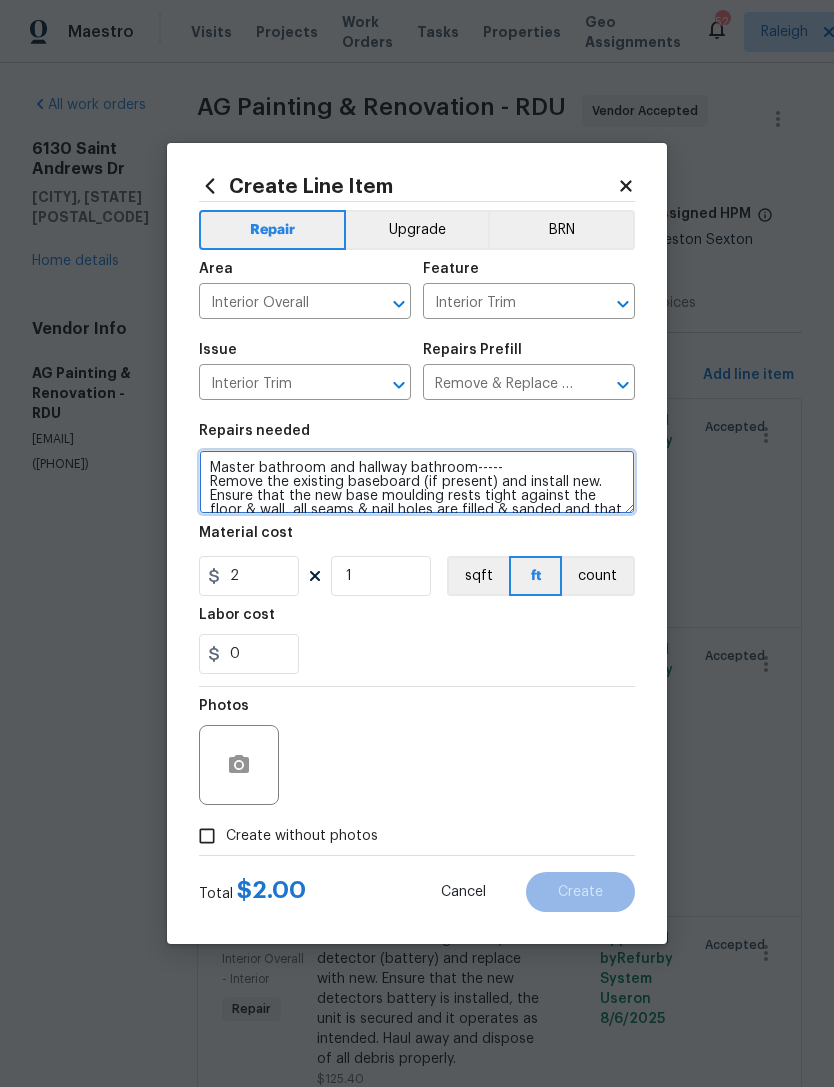 click on "Master bathroom and hallway bathroom—-
Remove the existing baseboard (if present) and install new. Ensure that the new base moulding rests tight against the floor & wall, all seams & nail holes are filled & sanded and that all terminations are caulked. Haul away and dispose of all debris properly." at bounding box center (417, 482) 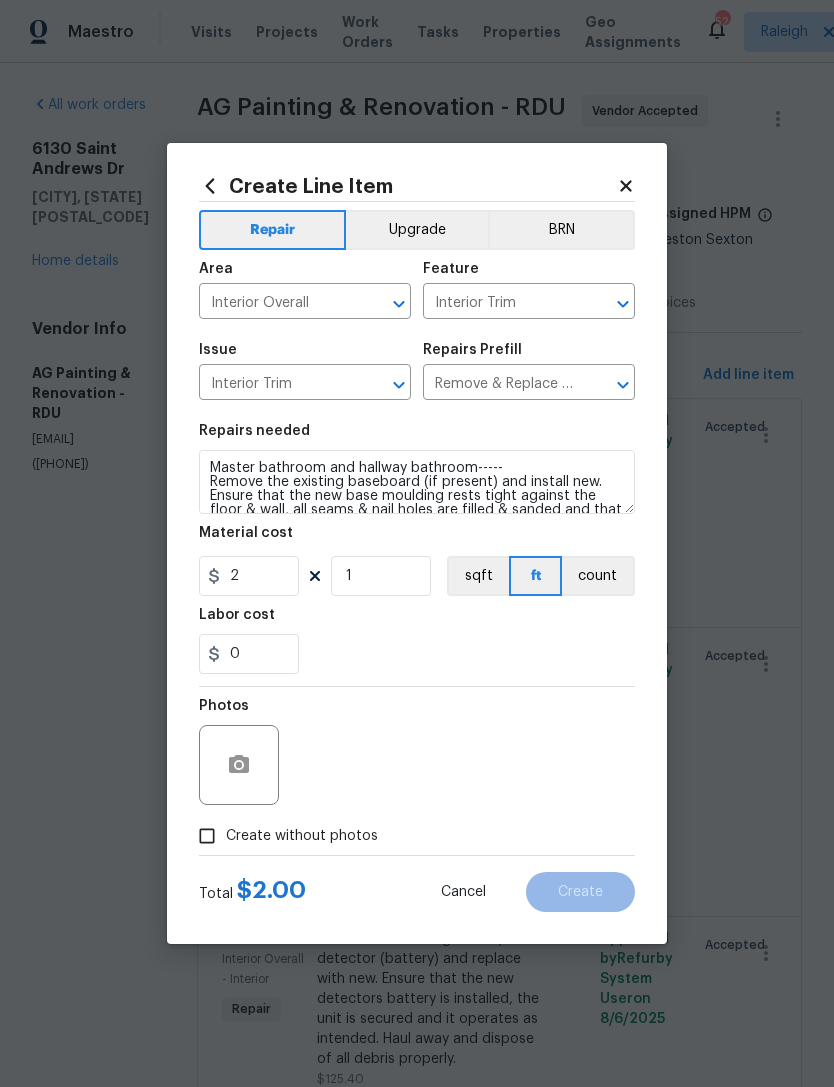 click on "0" at bounding box center (417, 654) 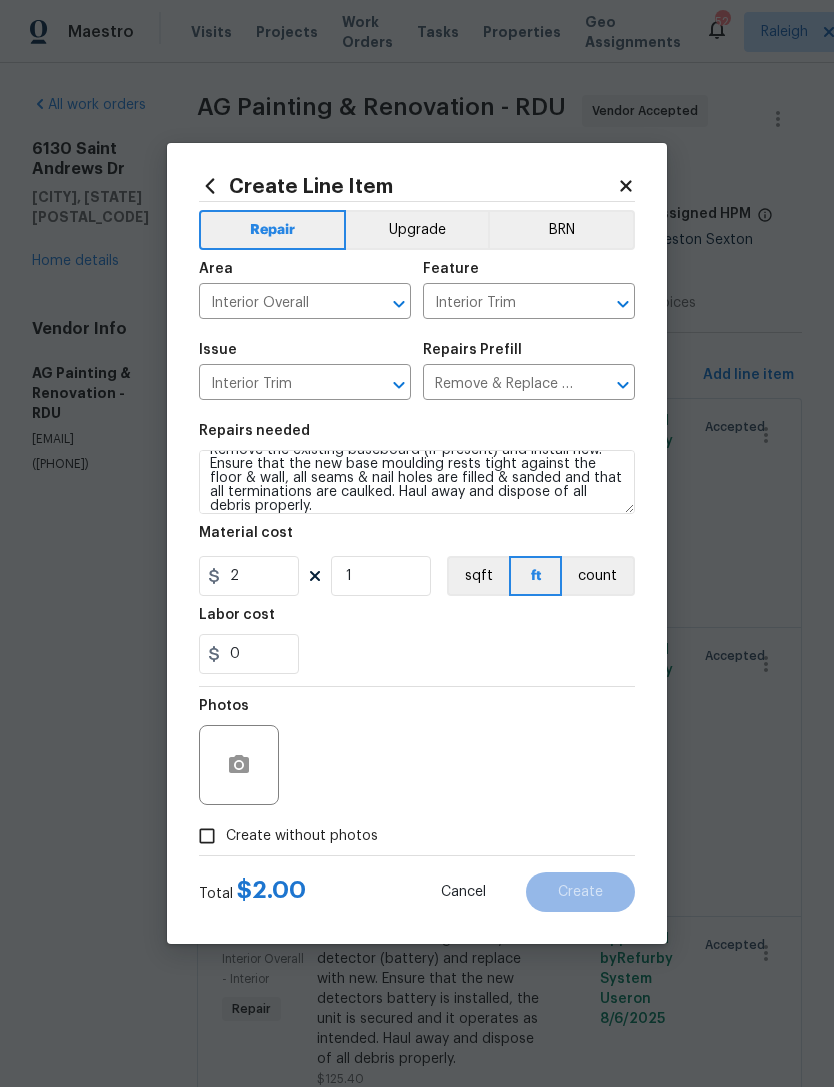 scroll, scrollTop: 34, scrollLeft: 0, axis: vertical 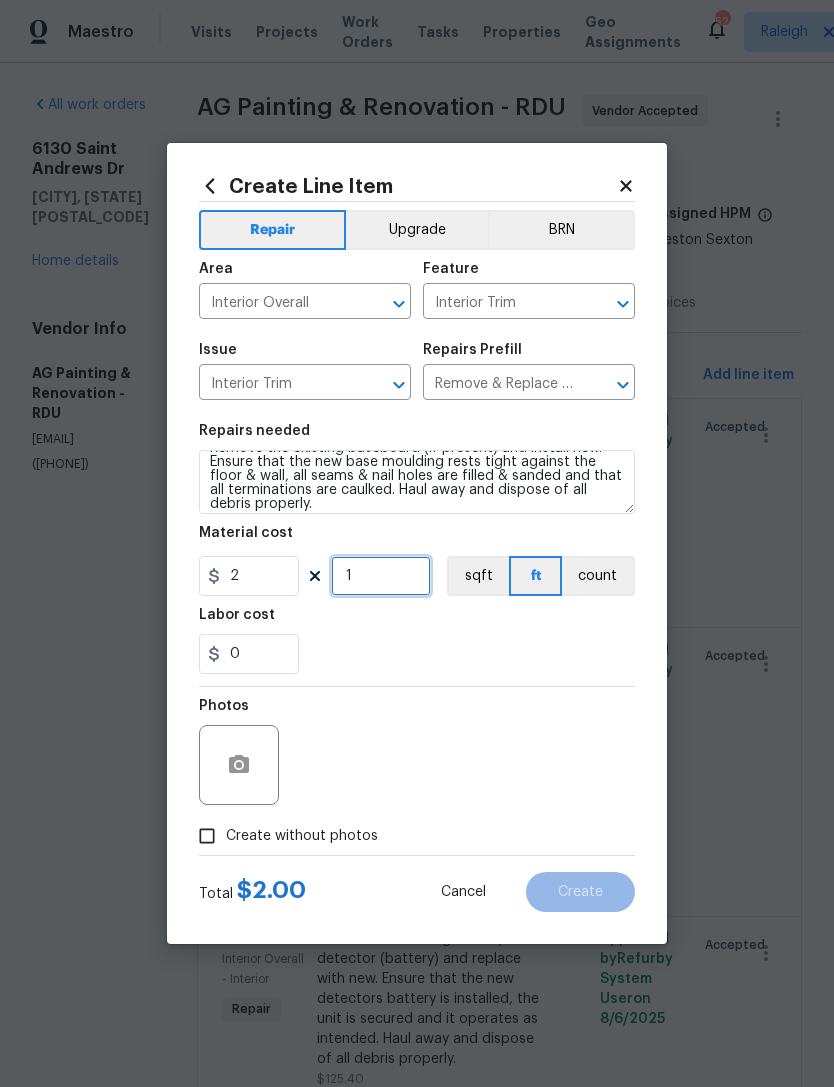 click on "1" at bounding box center (381, 576) 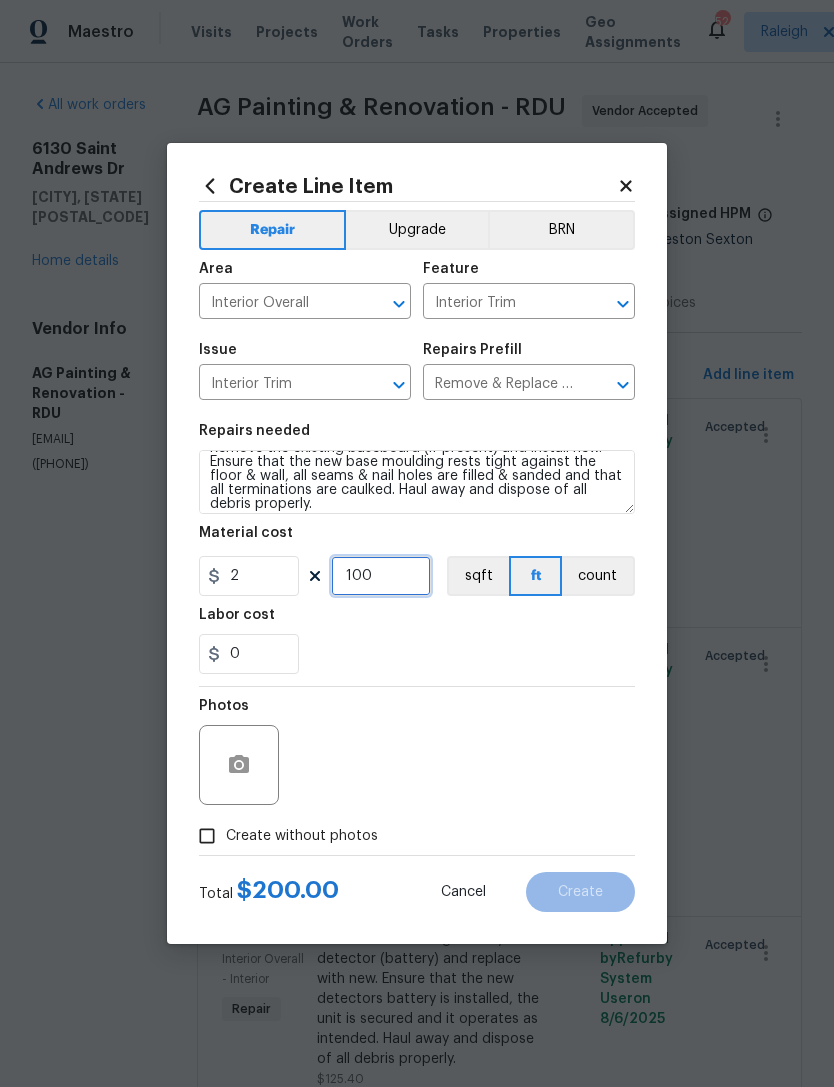 type on "100" 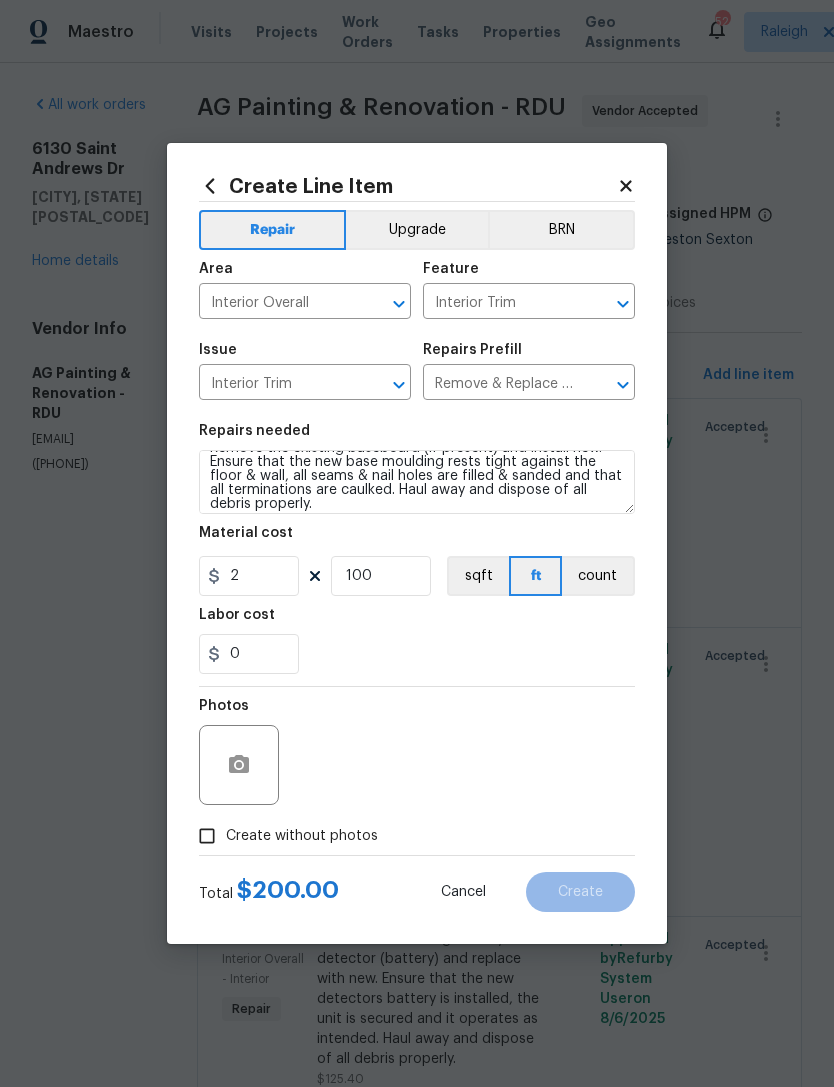 click on "0" at bounding box center (417, 654) 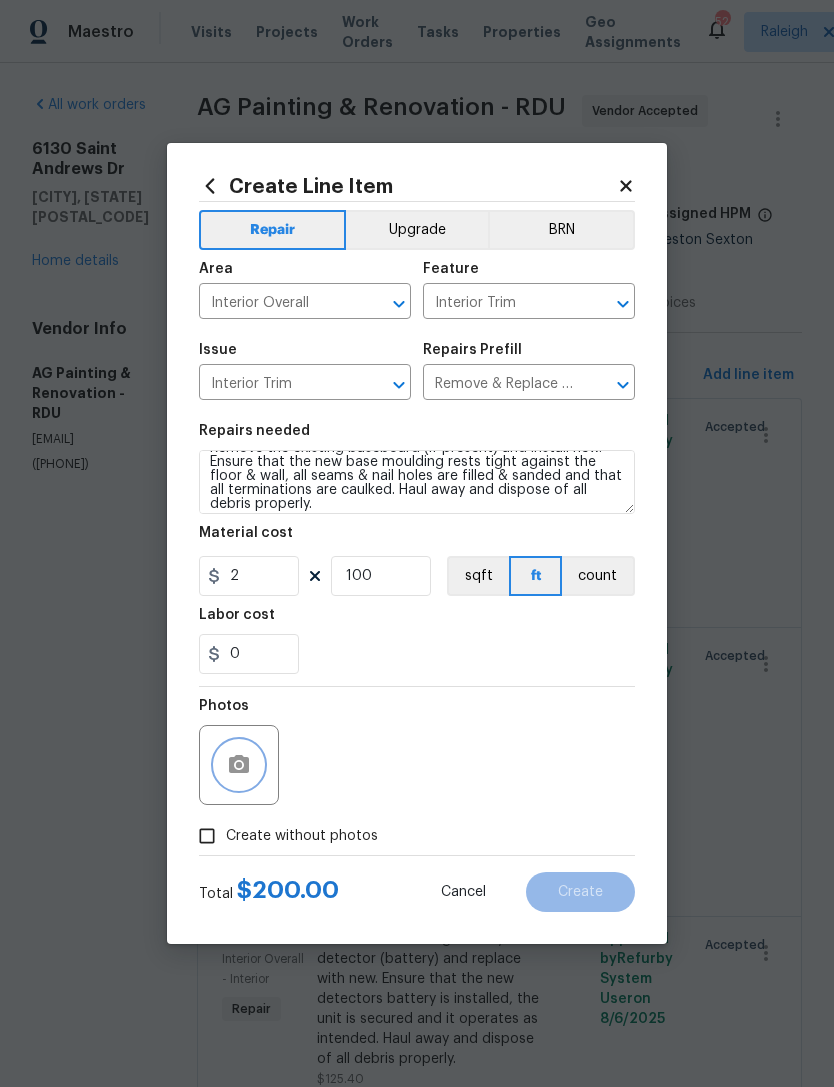 click 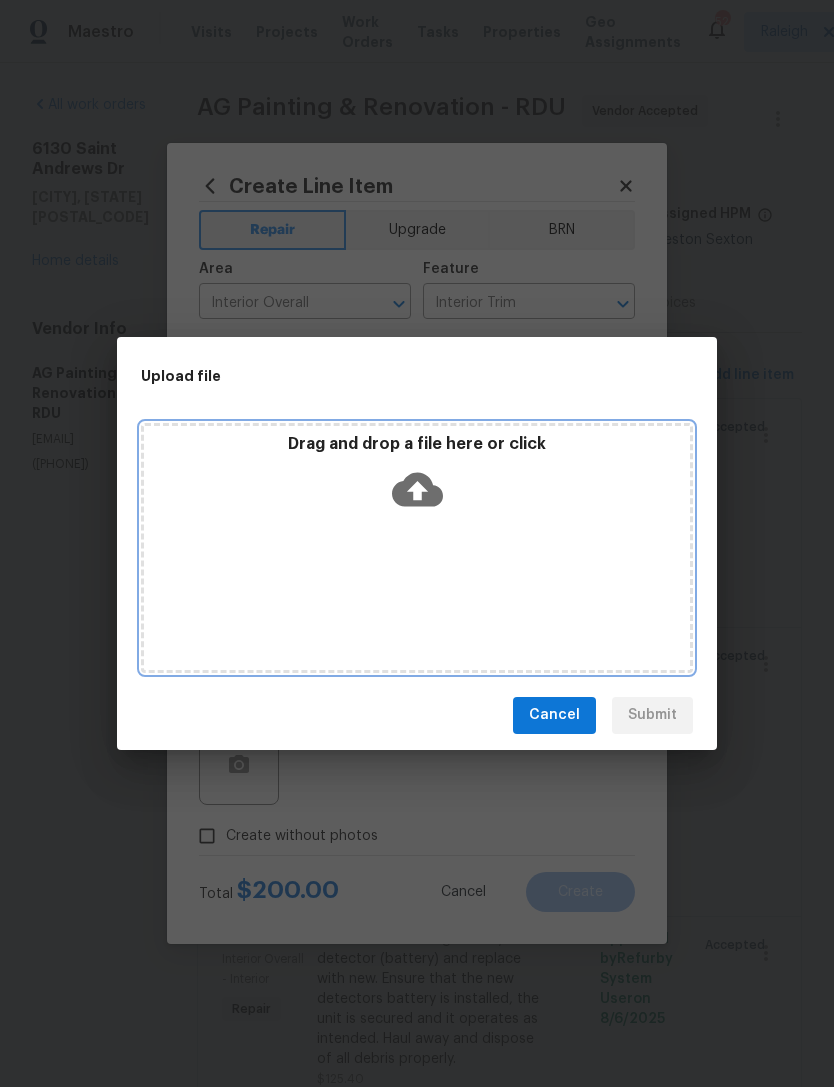 click 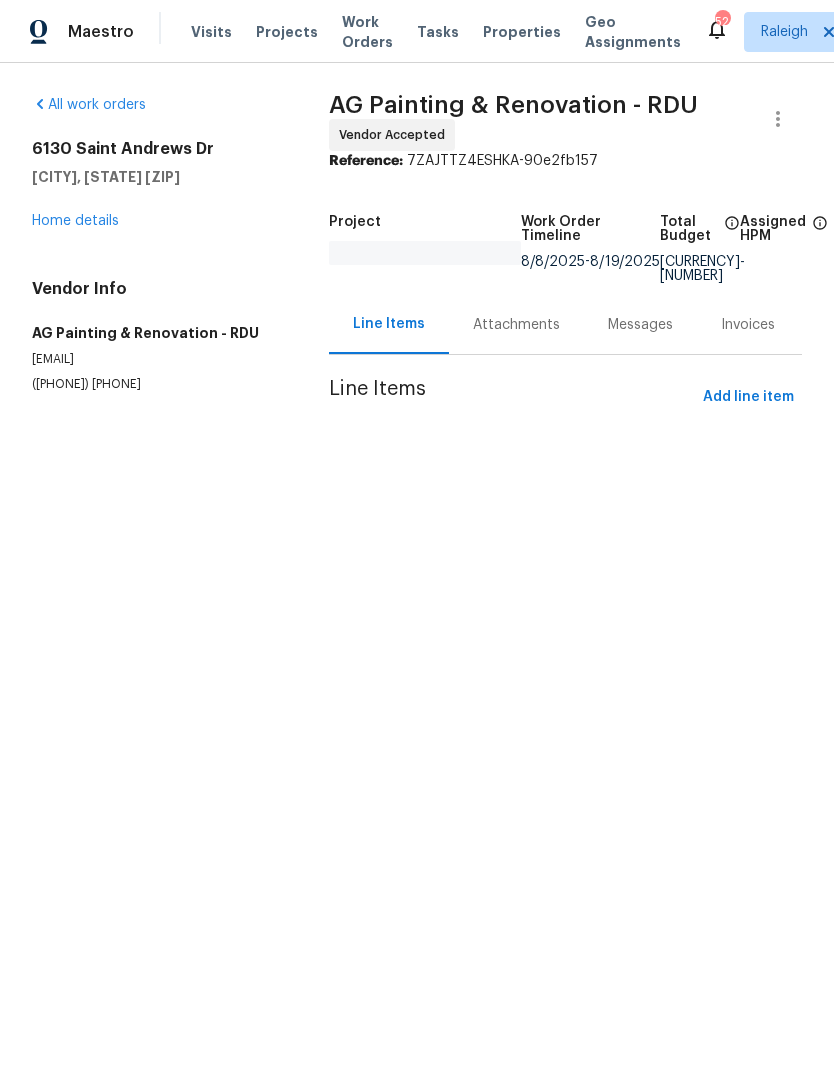 scroll, scrollTop: 0, scrollLeft: 0, axis: both 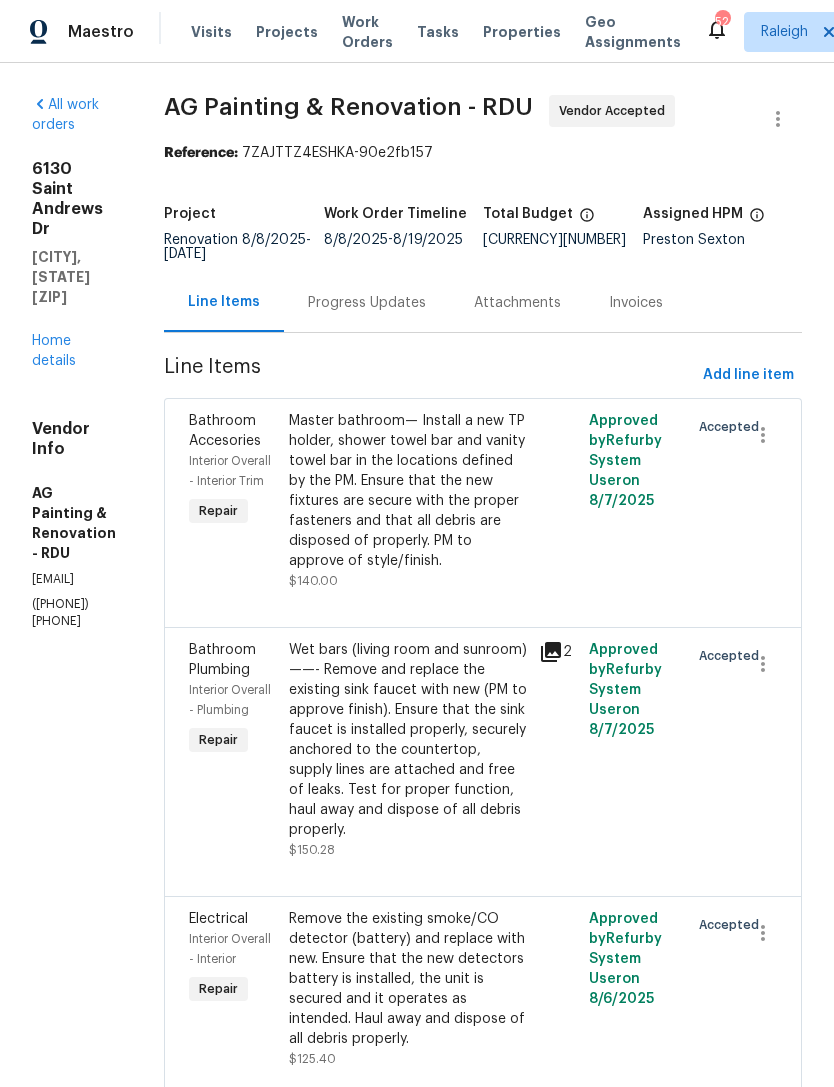 click on "Progress Updates" at bounding box center [367, 303] 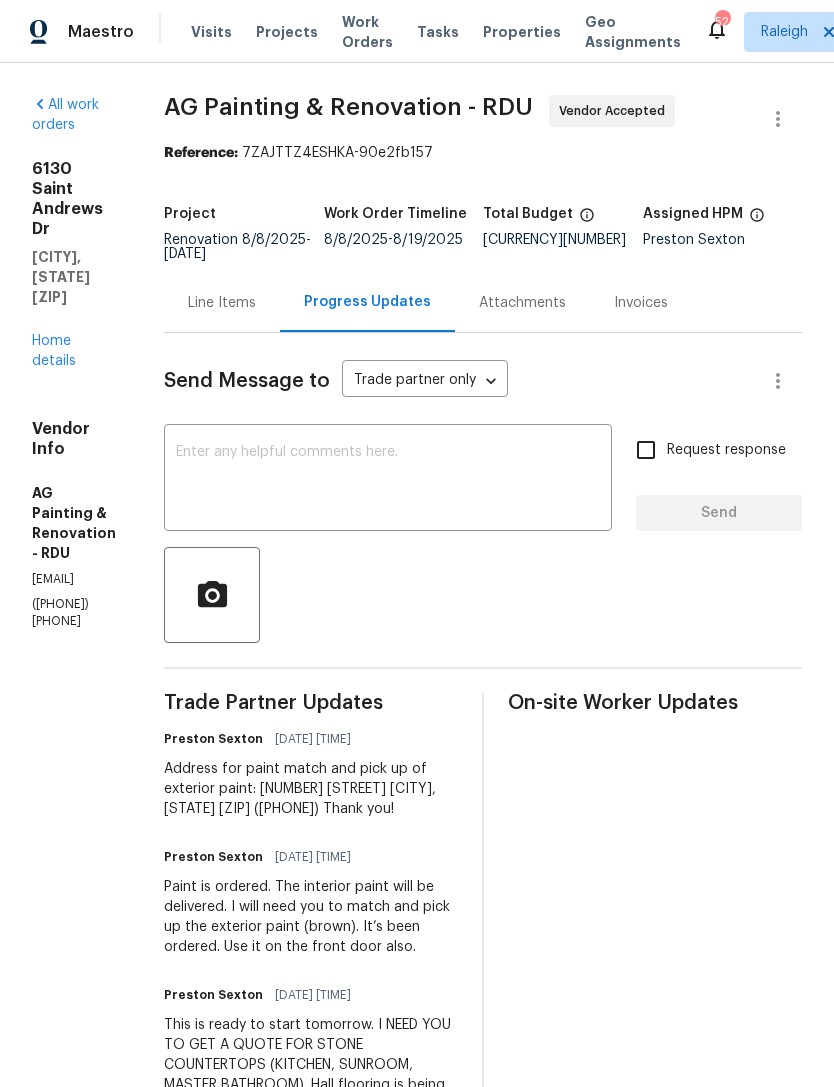 click at bounding box center [388, 480] 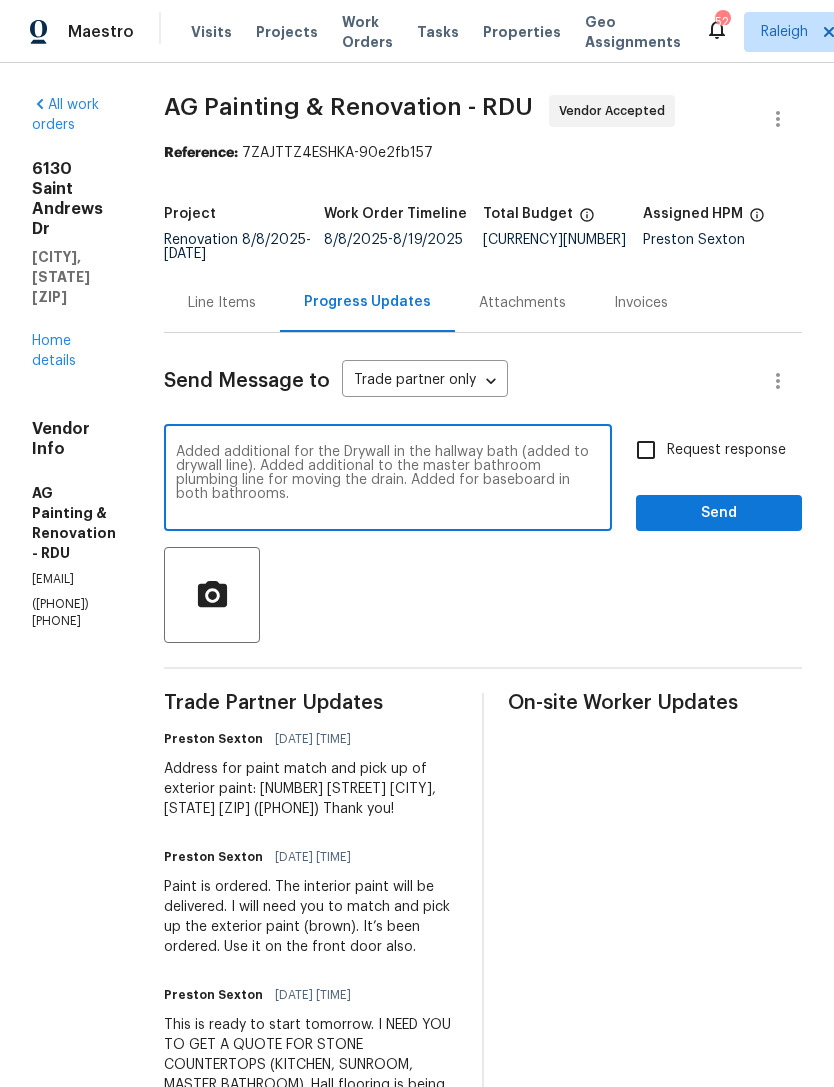 click on "Added additional for the Drywall in the hallway bath (added to drywall line). Added additional to the master bathroom plumbing line for moving the drain. Added for baseboard in both bathrooms. x ​" at bounding box center (388, 480) 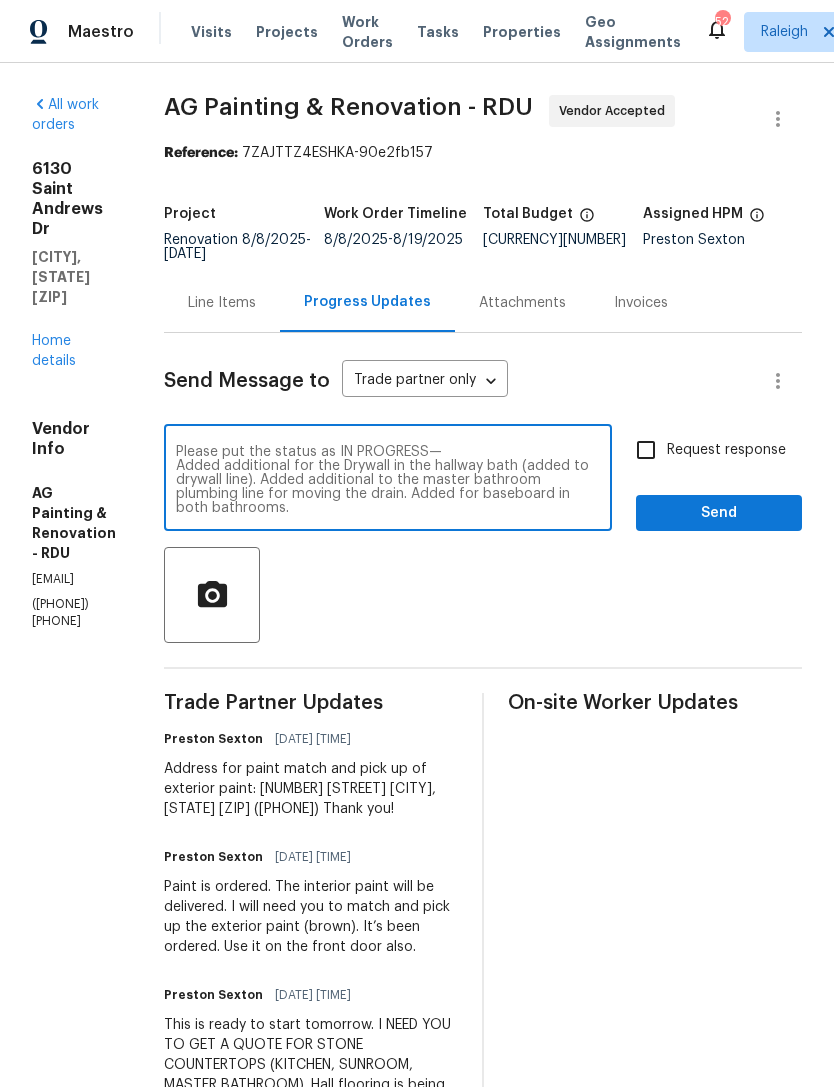 click on "Please put the status as IN PROGRESS—
Added additional for the Drywall in the hallway bath (added to drywall line). Added additional to the master bathroom plumbing line for moving the drain. Added for baseboard in both bathrooms." at bounding box center [388, 480] 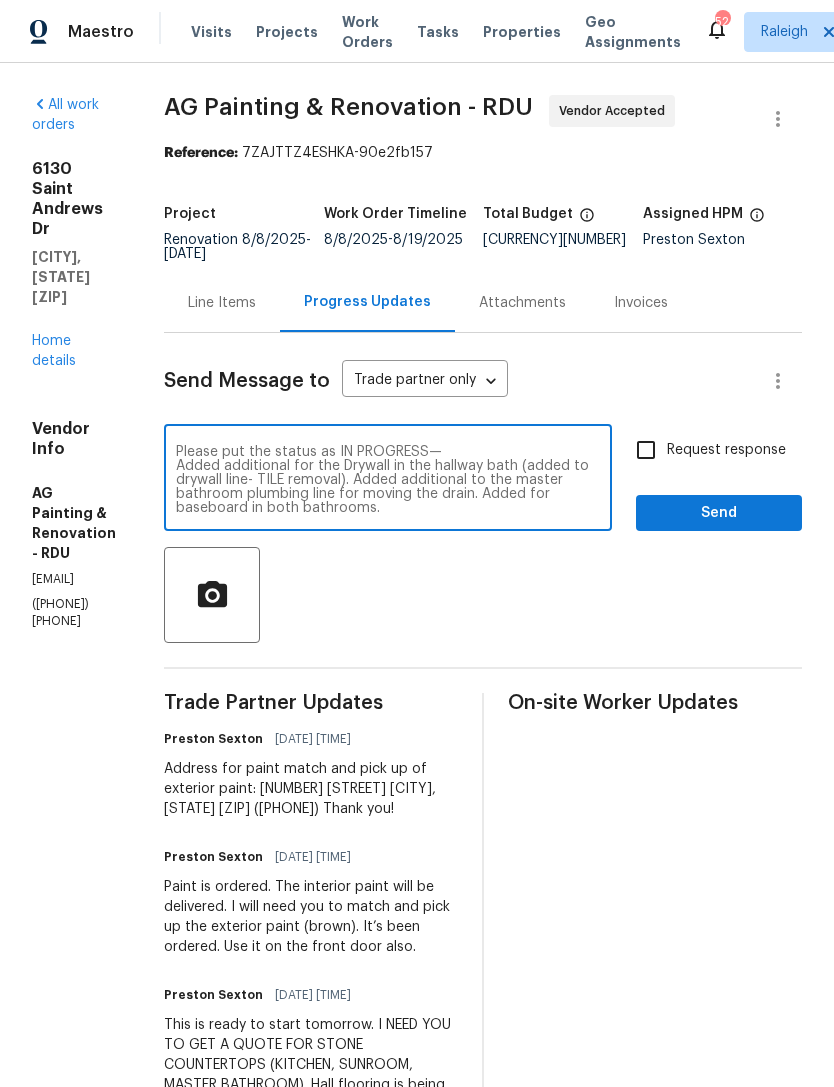 scroll, scrollTop: 28, scrollLeft: 0, axis: vertical 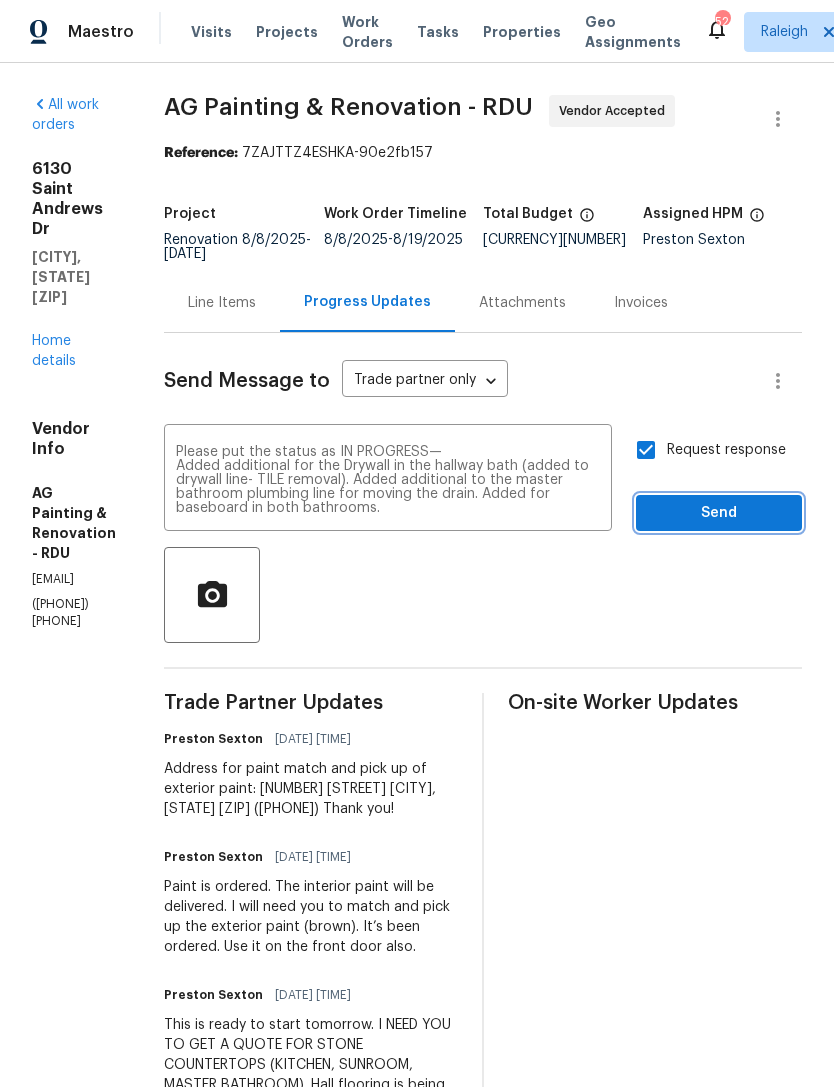 click on "Send" at bounding box center [719, 513] 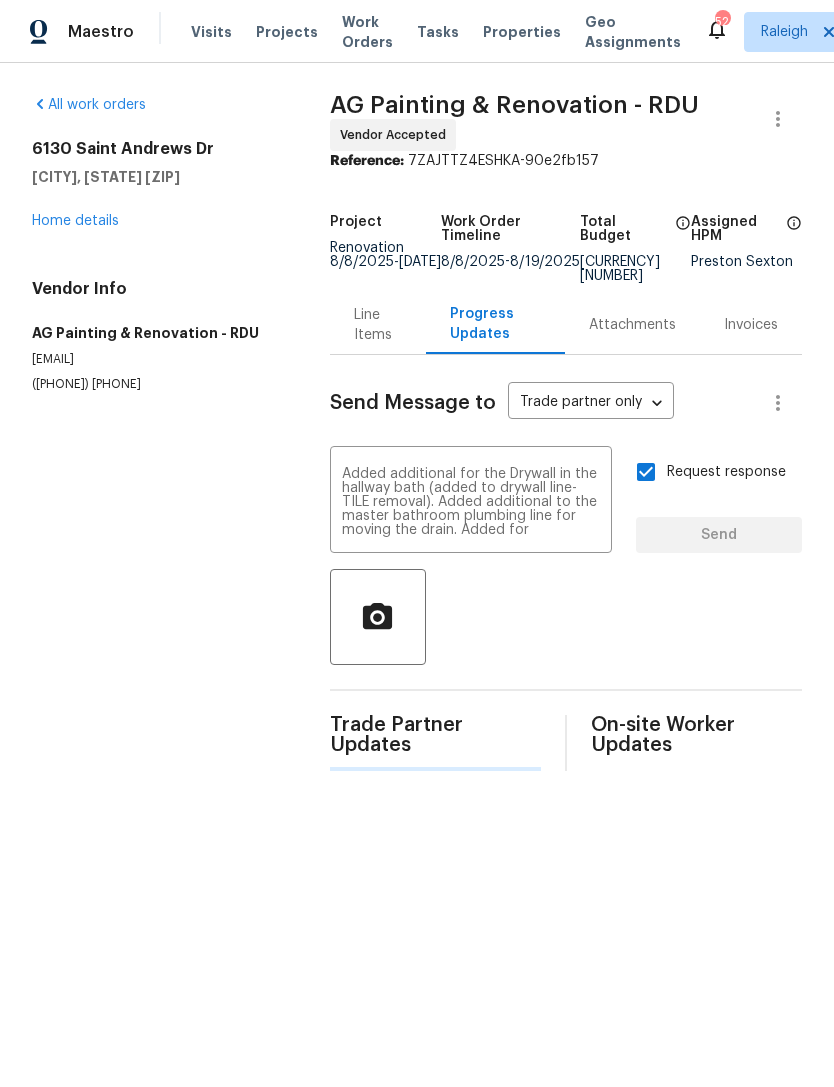 type 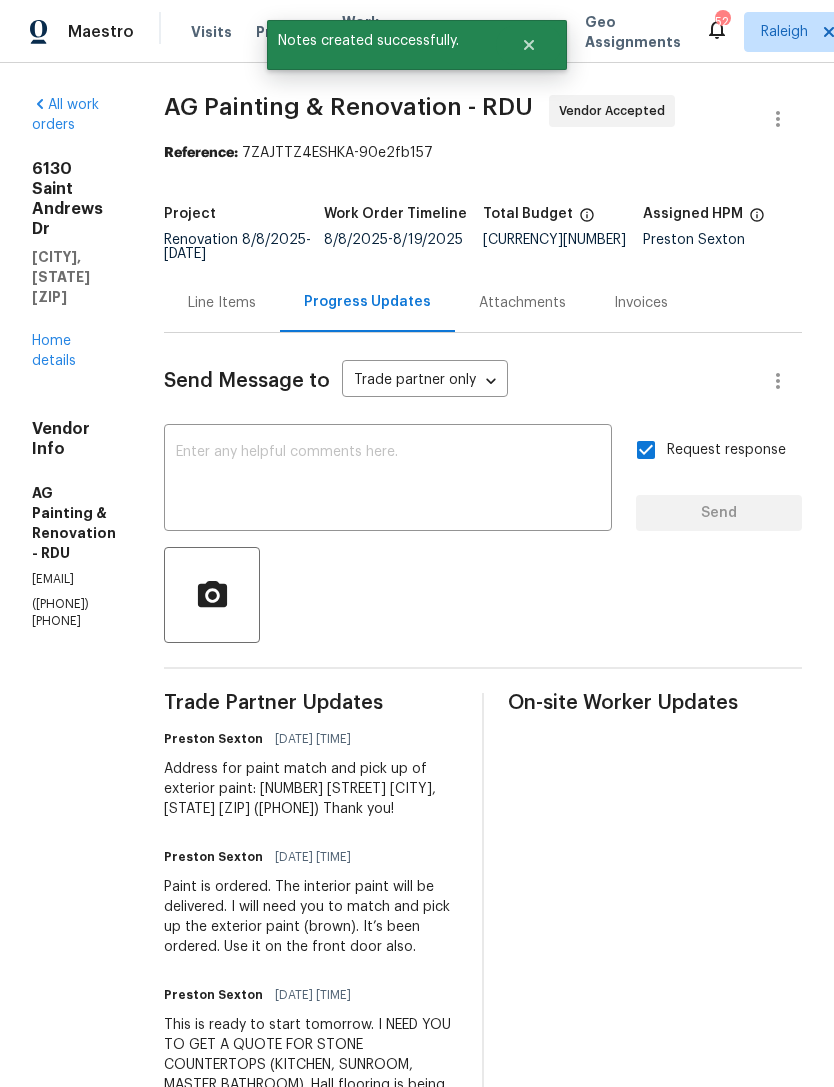 scroll, scrollTop: 0, scrollLeft: 0, axis: both 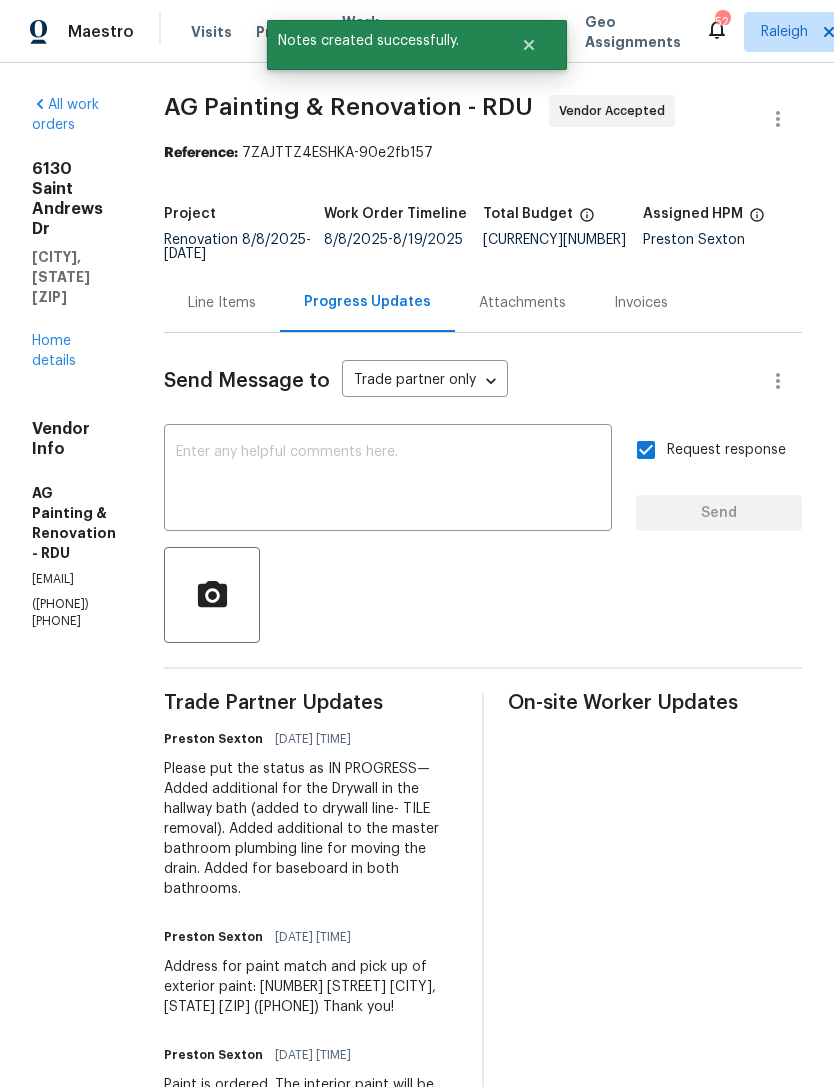 click on "Home details" at bounding box center (54, 351) 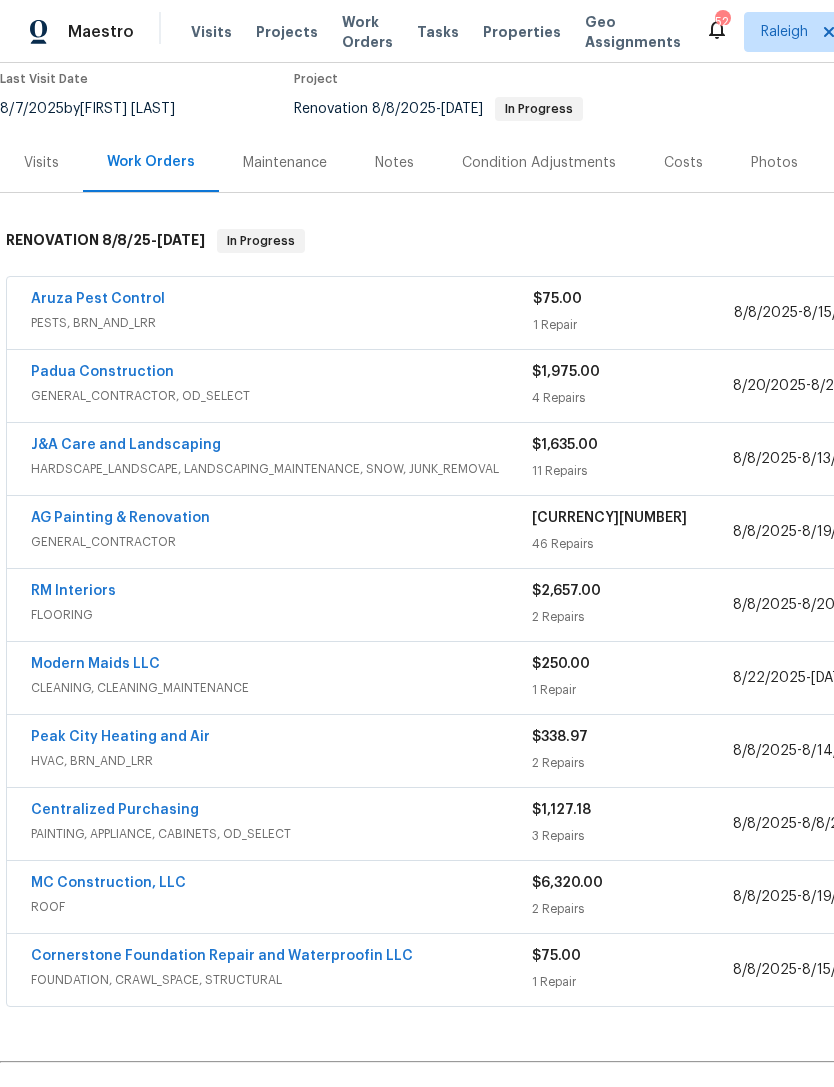 scroll, scrollTop: 168, scrollLeft: 0, axis: vertical 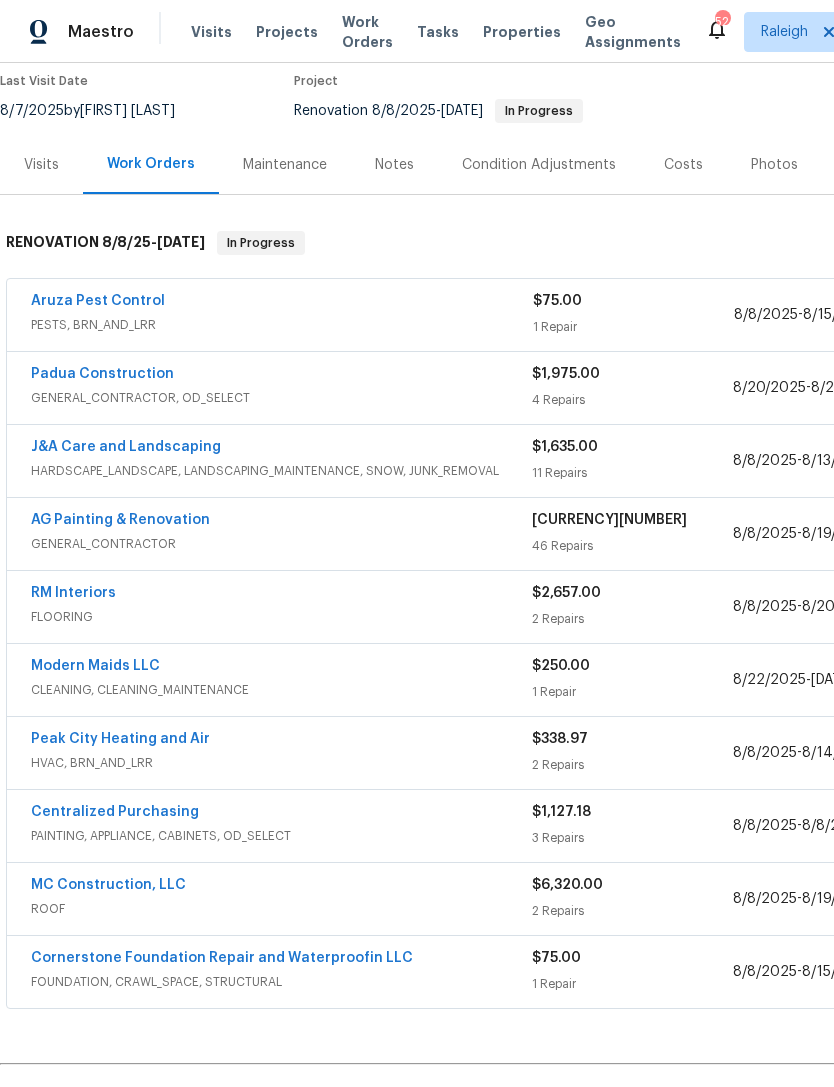 click on "MC Construction, LLC" at bounding box center [108, 885] 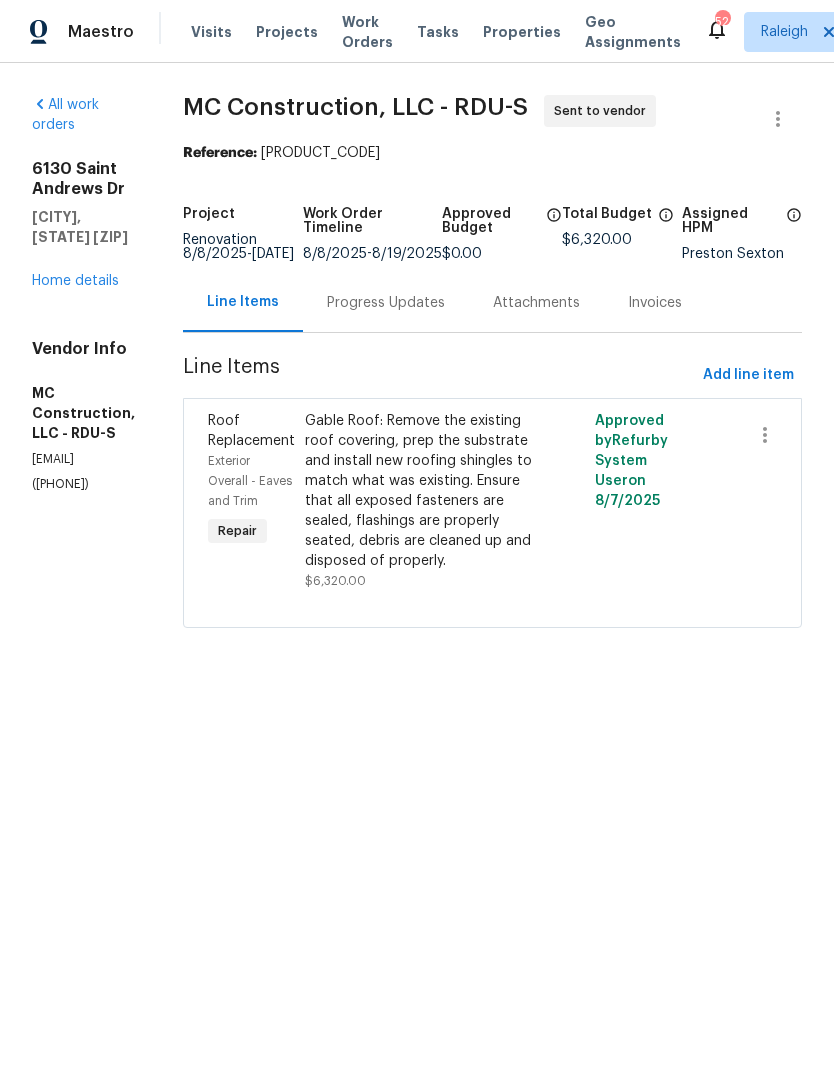click on "Progress Updates" at bounding box center (386, 303) 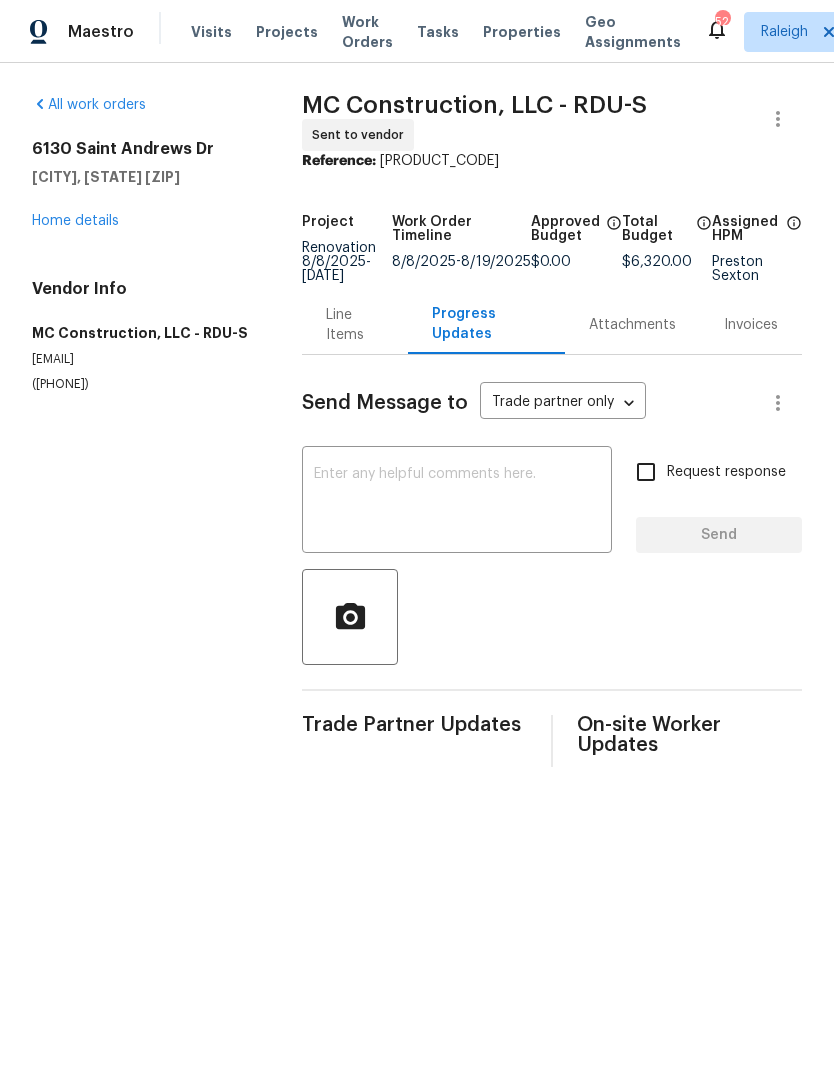 click at bounding box center [457, 502] 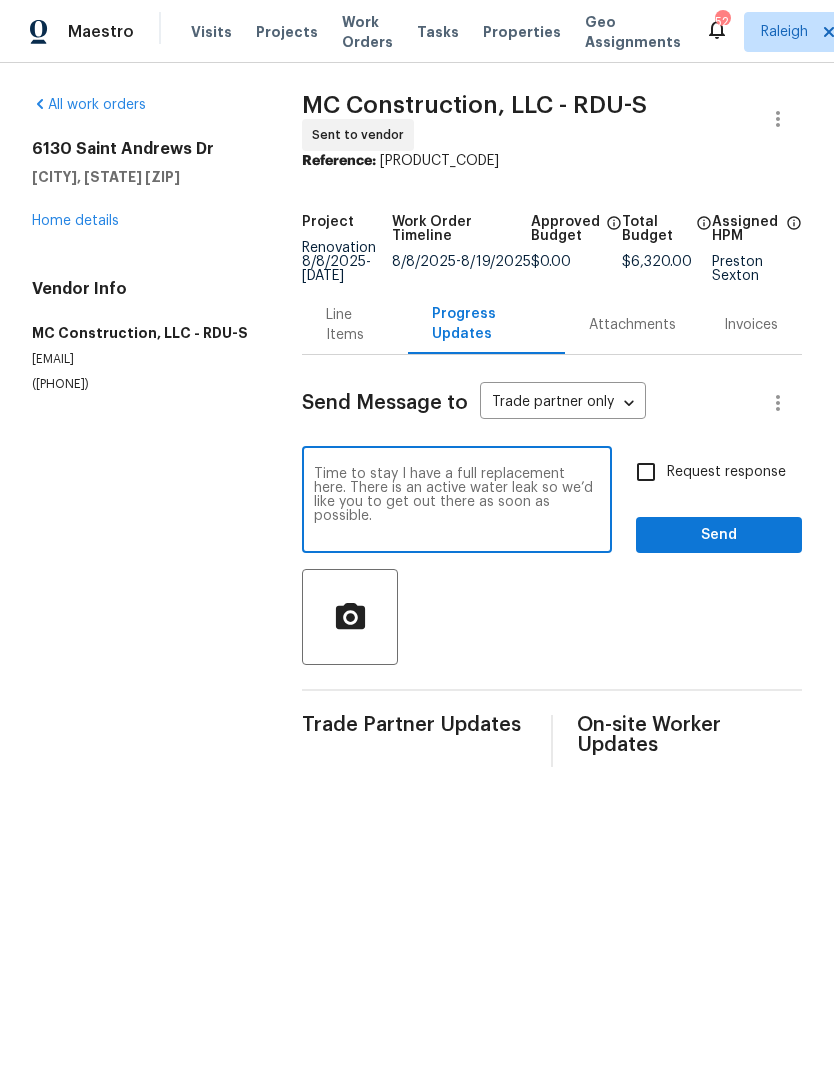 type on "Time to stay I have a full replacement here. There is an active water leak so we’d like you to get out there as soon as possible." 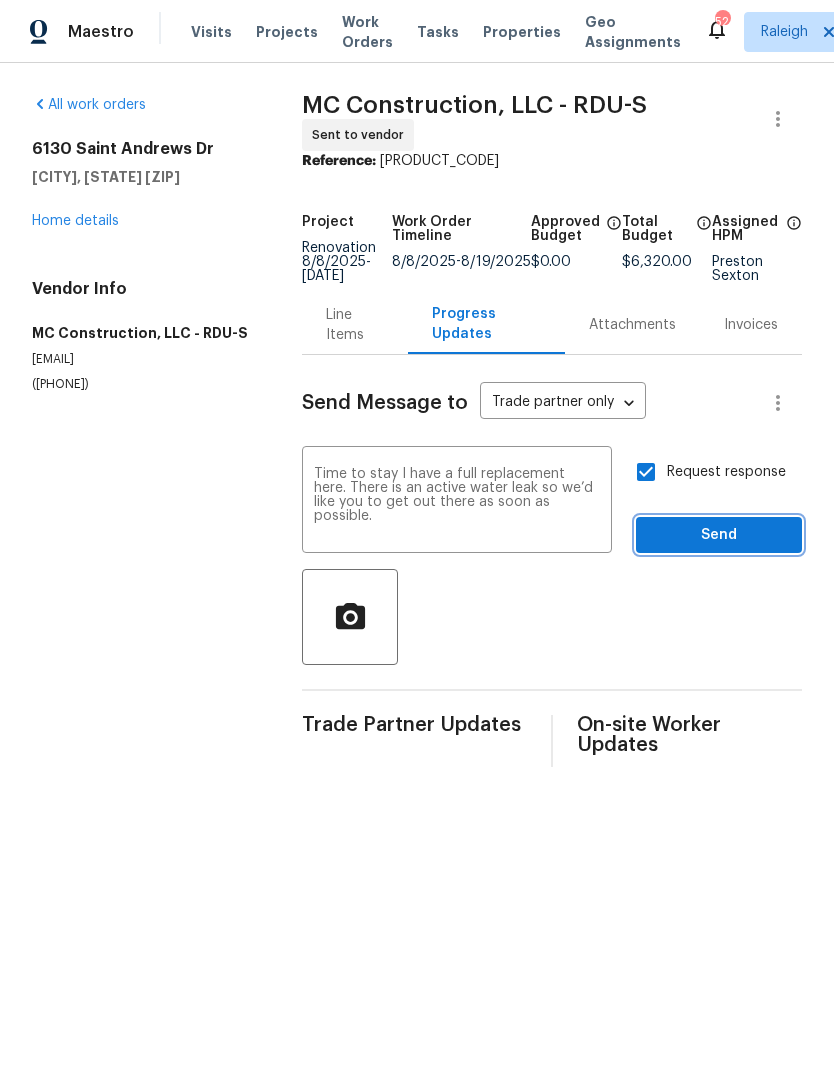 click on "Send" at bounding box center [719, 535] 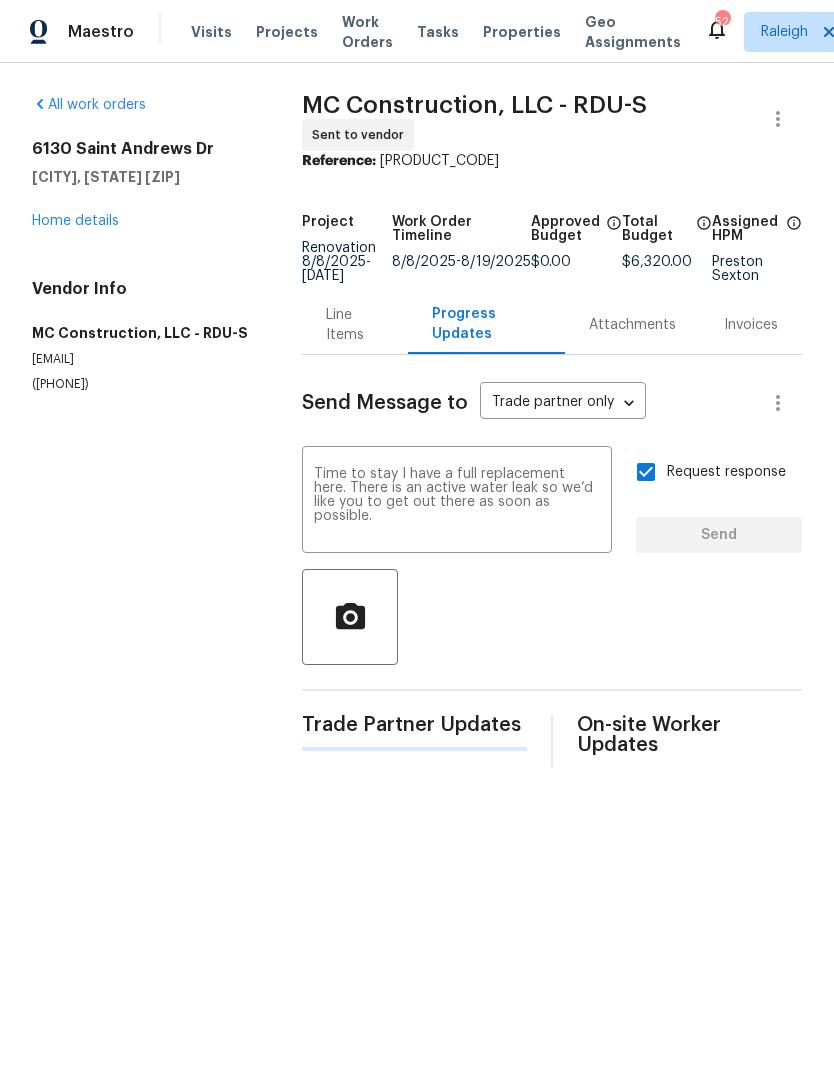 type 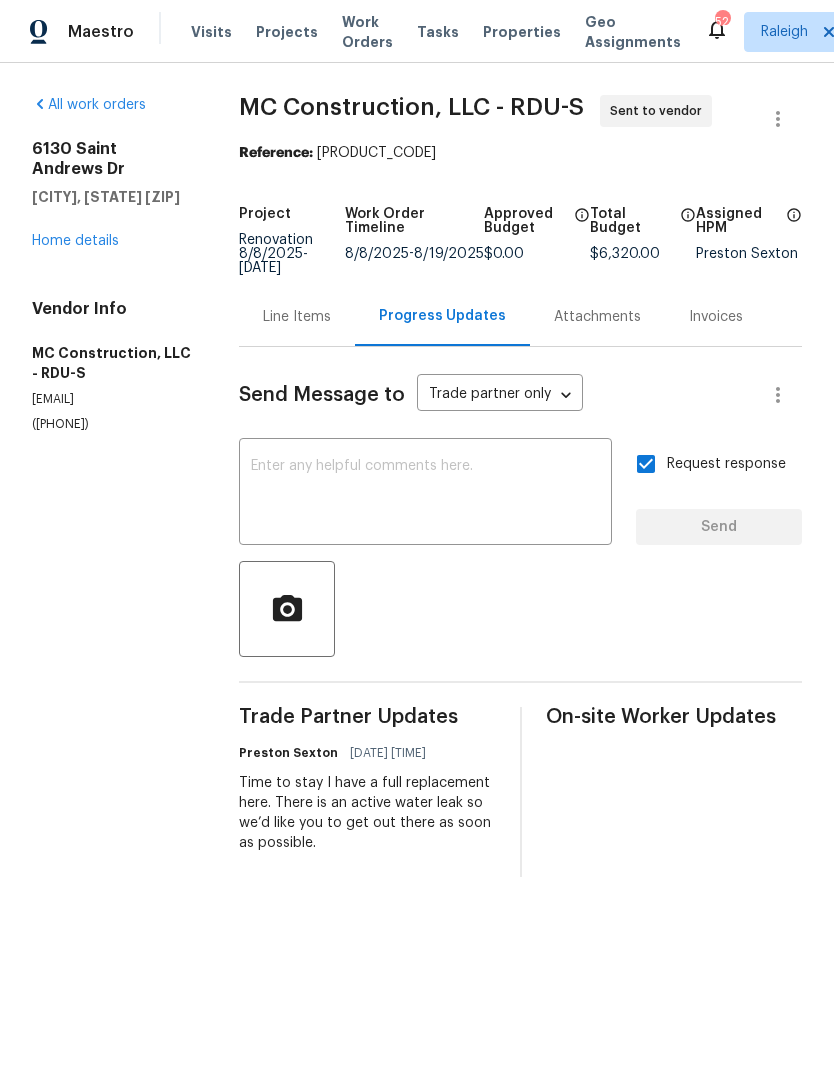 click on "Home details" at bounding box center (75, 241) 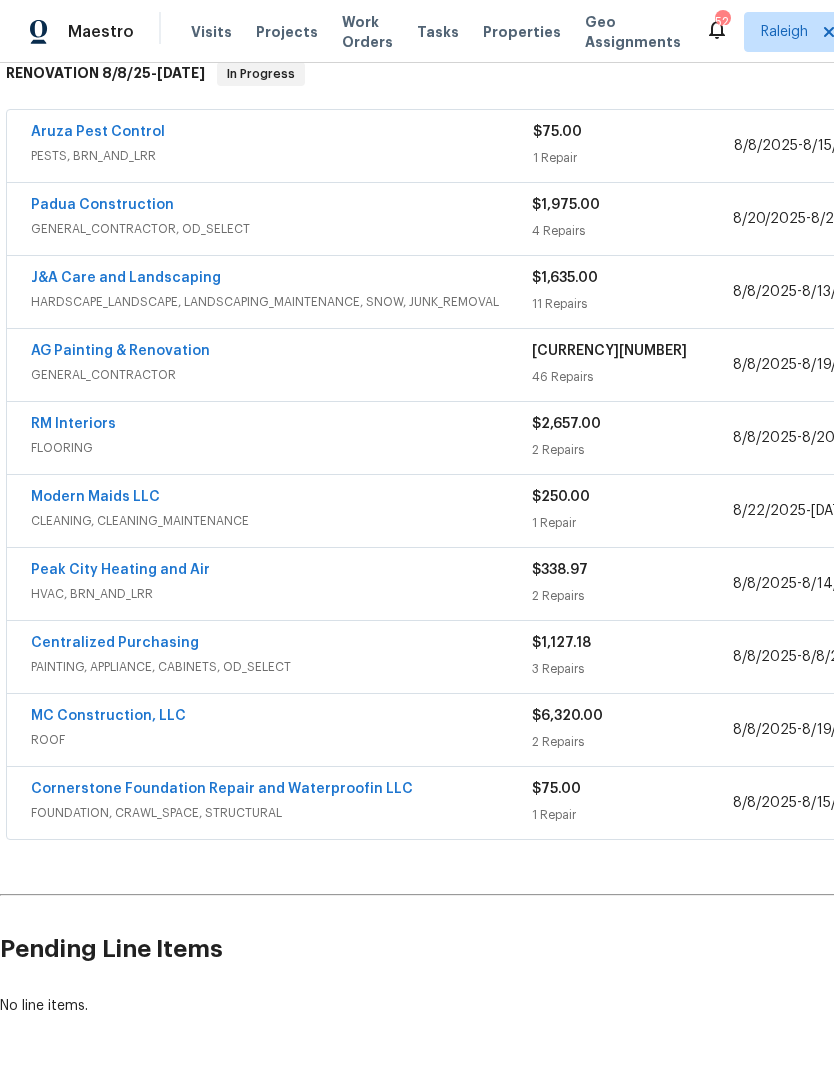 scroll, scrollTop: 337, scrollLeft: 0, axis: vertical 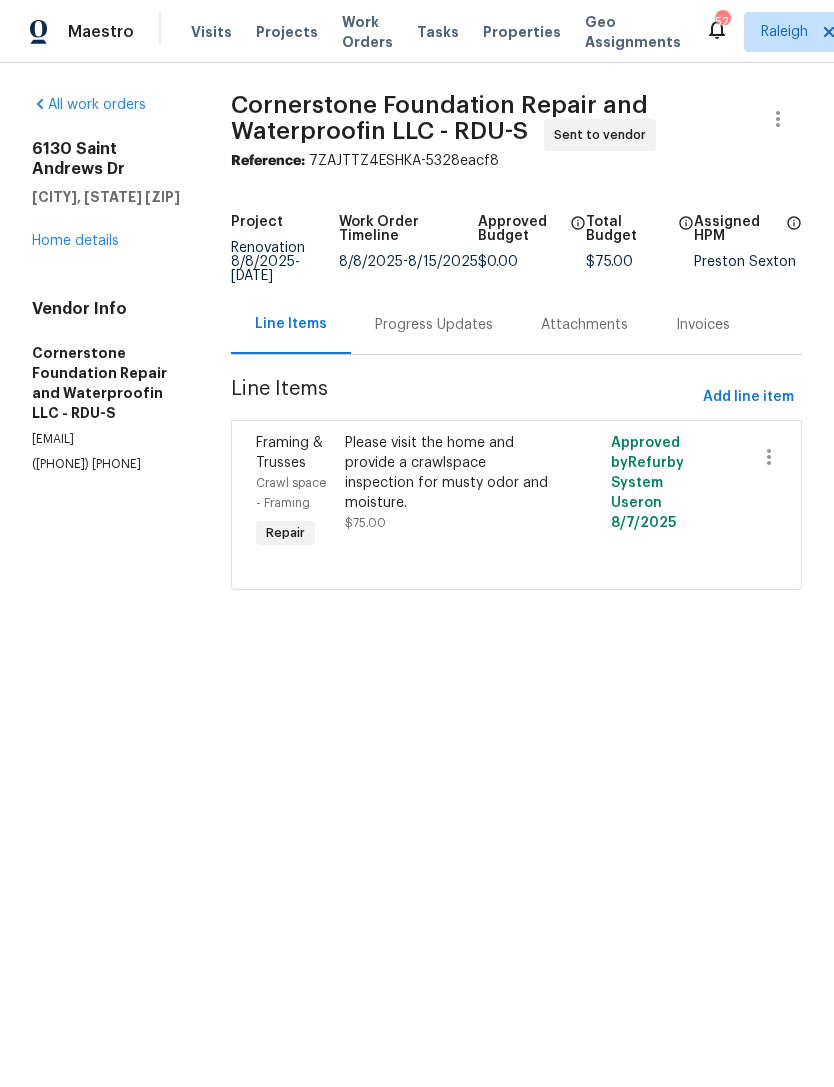 click on "Progress Updates" at bounding box center [434, 325] 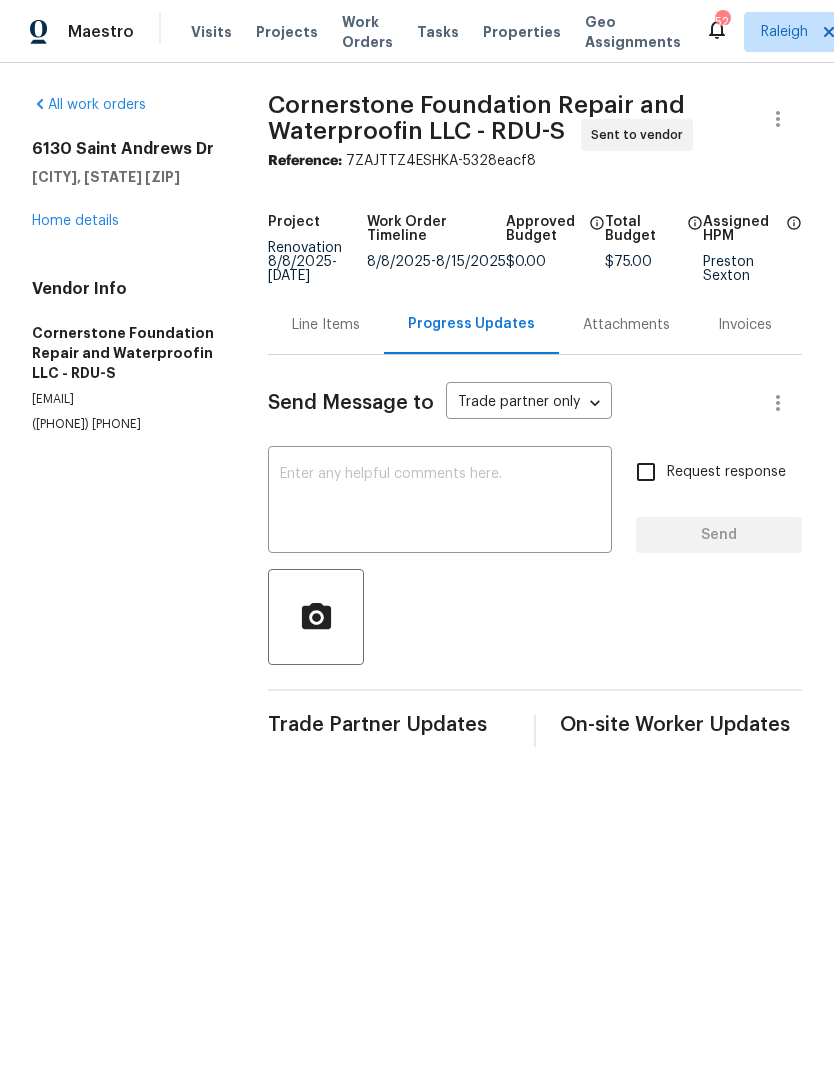 click at bounding box center (440, 502) 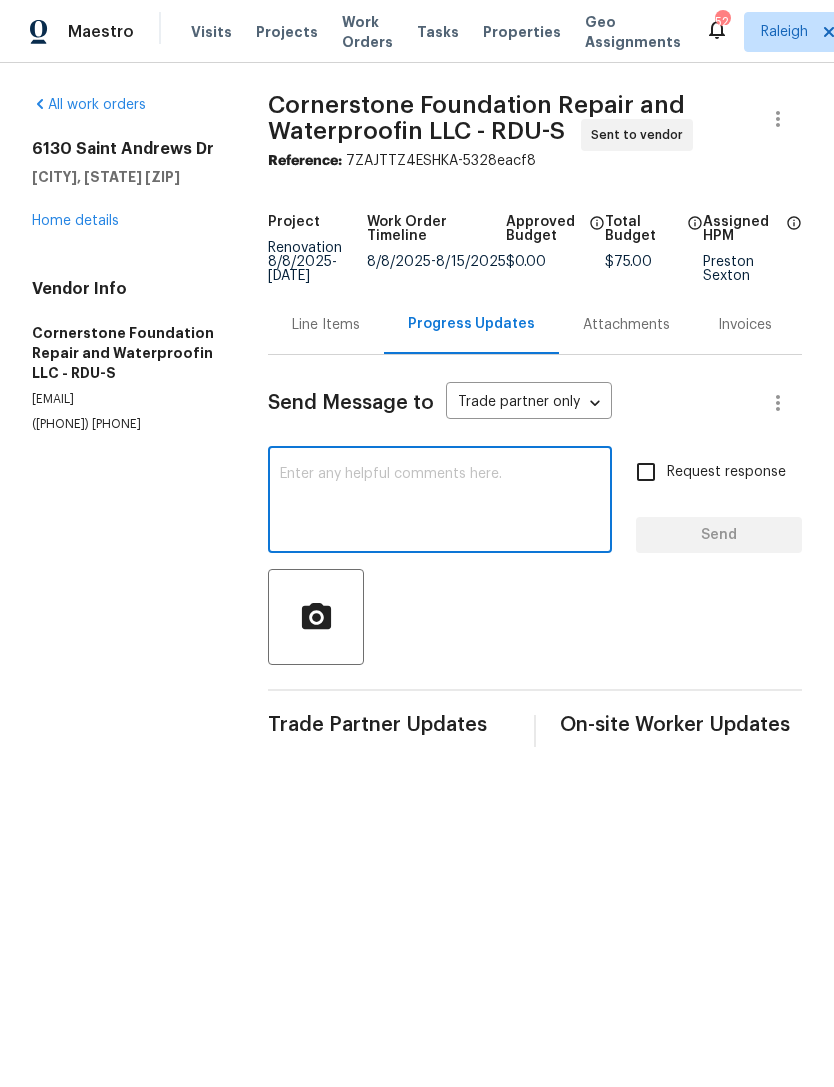 click on "All work orders 6130 Saint Andrews Dr Sanford, NC 27332 Home details Vendor Info Cornerstone Foundation Repair and Waterproofin LLC - RDU-S info@cfr-nc.com (919) 599-6687 Cornerstone Foundation Repair and Waterproofin LLC - RDU-S Sent to vendor Reference:   7ZAJTTZ4ESHKA-5328eacf8 Project Renovation   8/8/2025  -  8/26/2025 Work Order Timeline 8/8/2025  -  8/15/2025 Approved Budget $0.00 Total Budget $75.00 Assigned HPM Preston Sexton Line Items Progress Updates Attachments Invoices Send Message to Trade partner only Trade partner only ​ x ​ Request response Send Trade Partner Updates On-site Worker Updates" at bounding box center (417, 421) 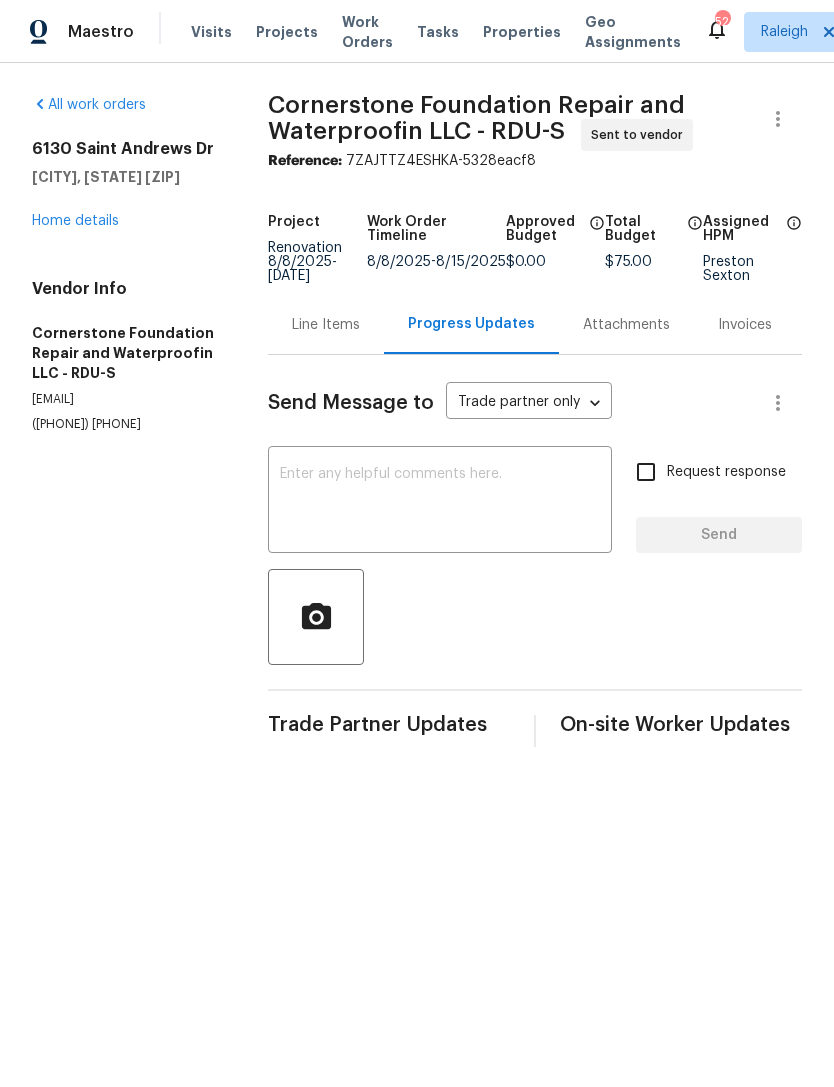 click at bounding box center [440, 502] 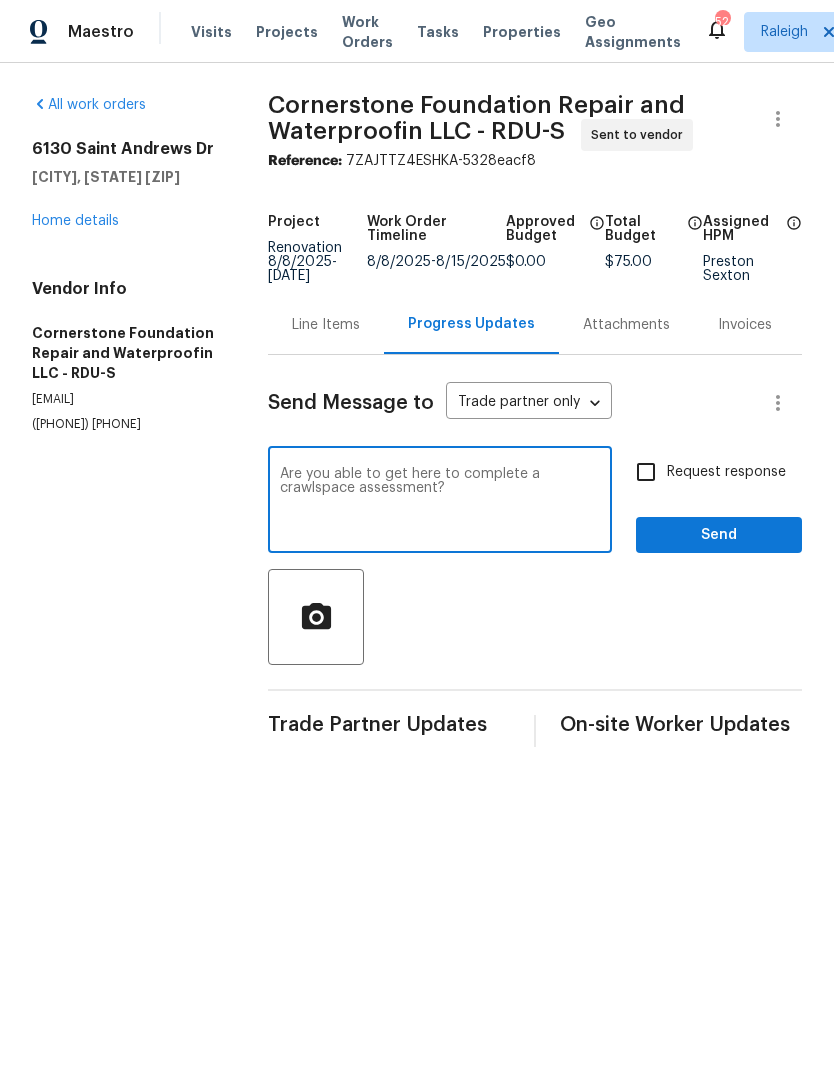 type on "Are you able to get here to complete a crawlspace assessment?" 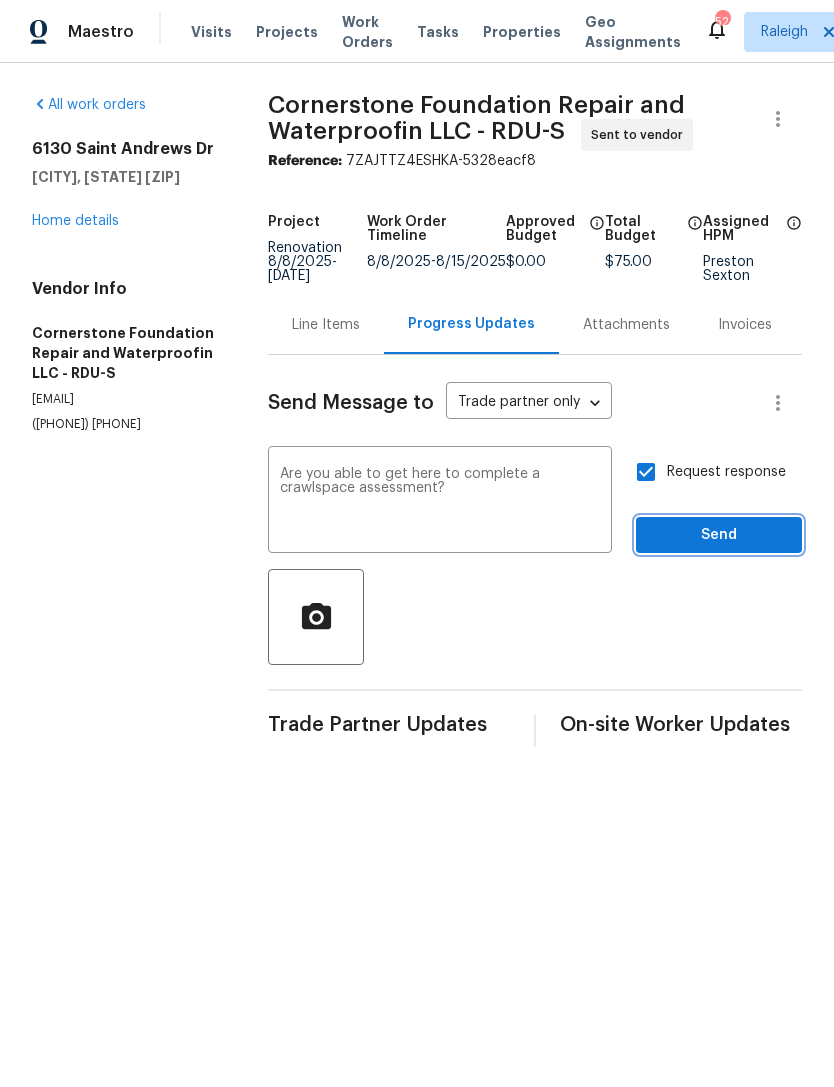 click on "Send" at bounding box center [719, 535] 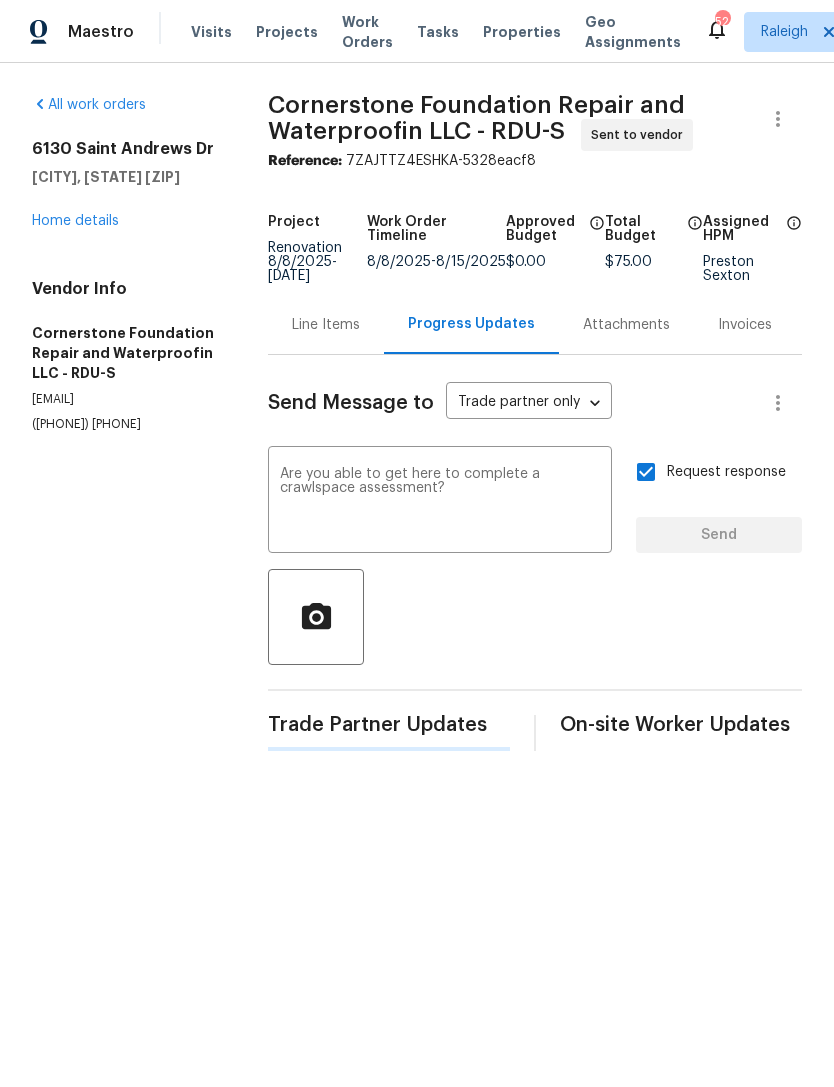 type 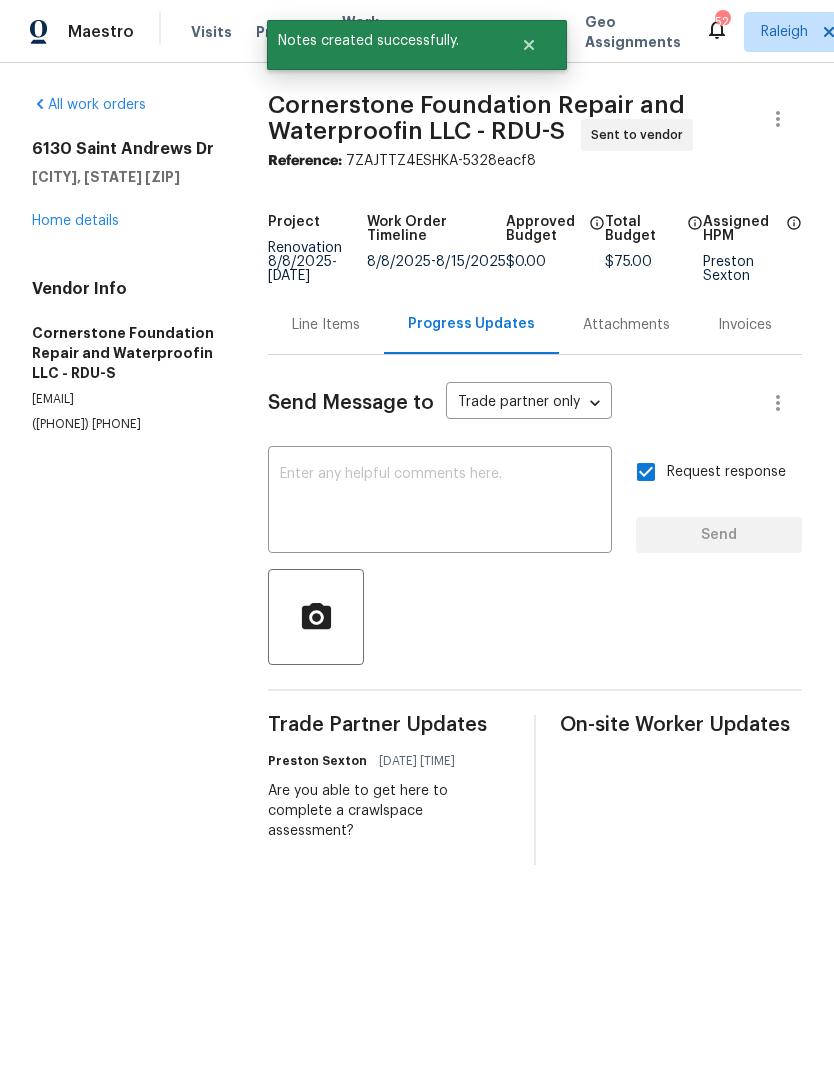click on "Home details" at bounding box center (75, 221) 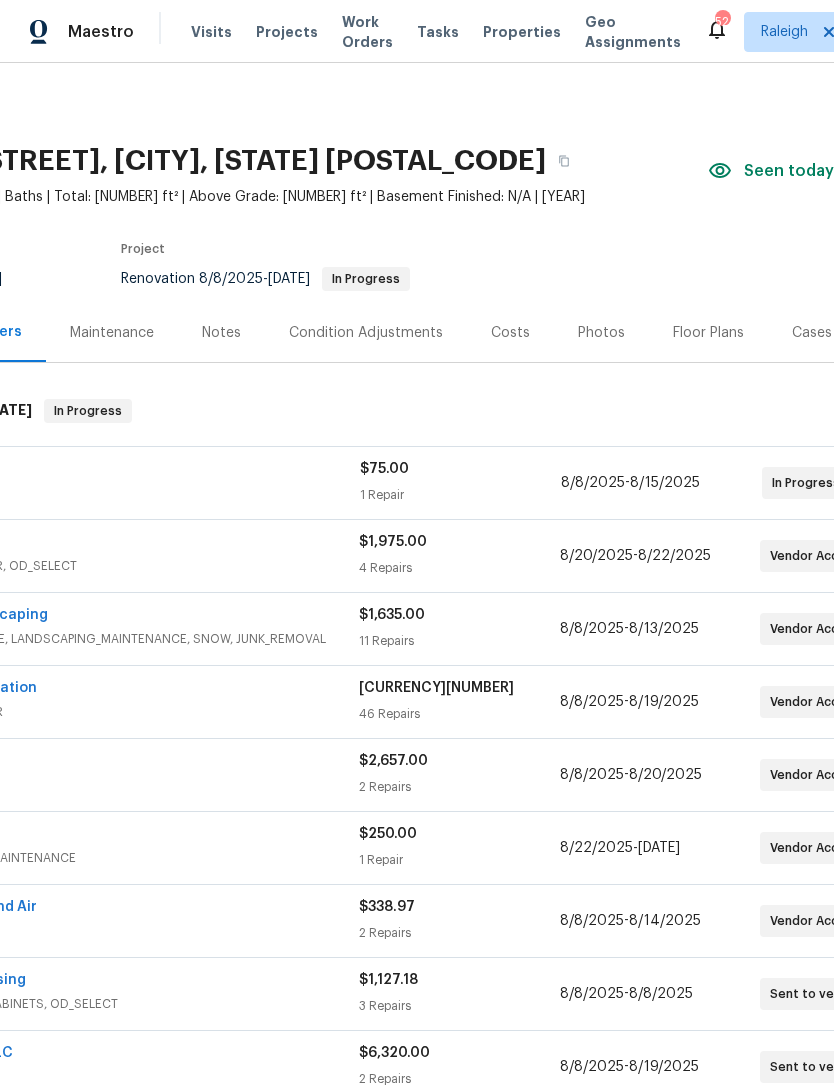 scroll, scrollTop: 0, scrollLeft: 162, axis: horizontal 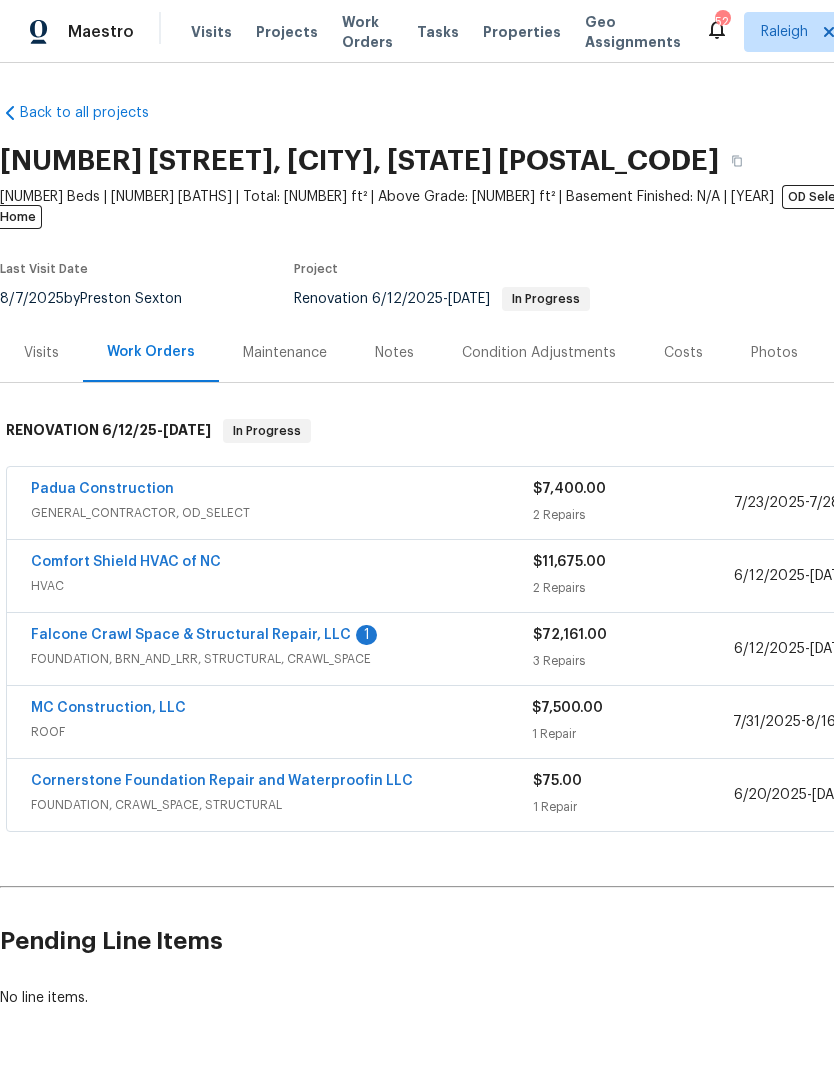 click on "1" at bounding box center (366, 635) 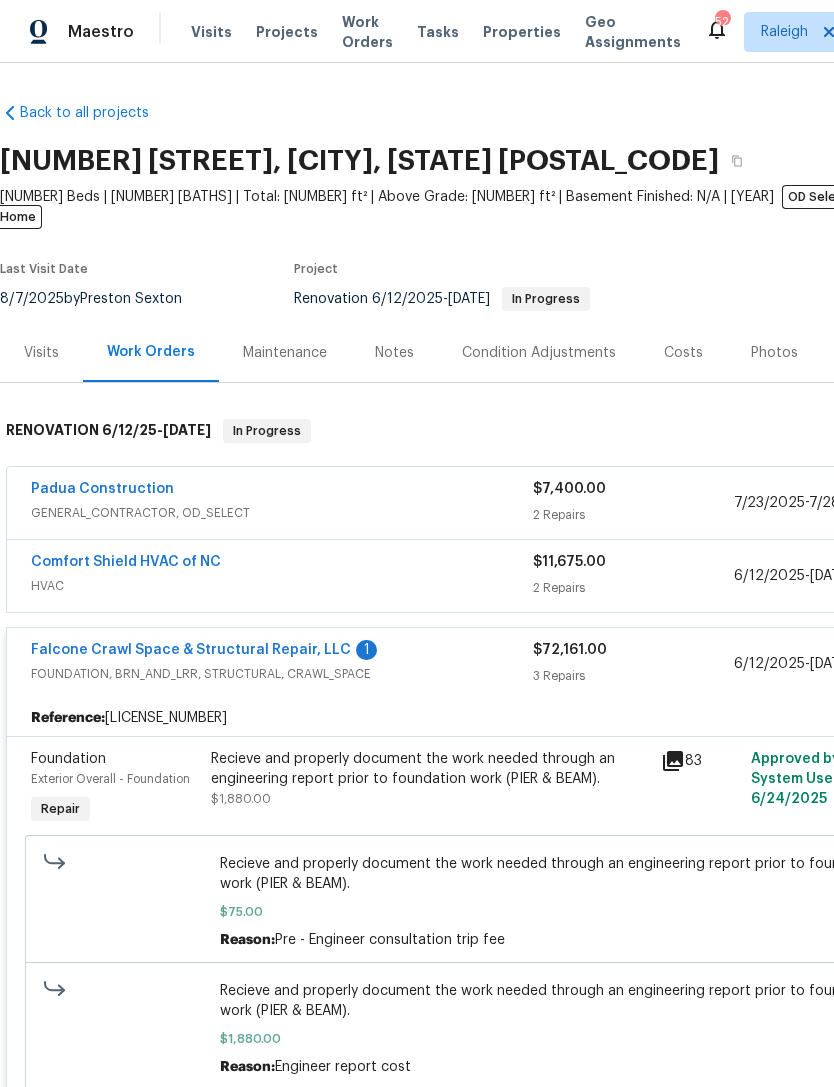 click on "Falcone Crawl Space & Structural Repair, LLC" at bounding box center [191, 650] 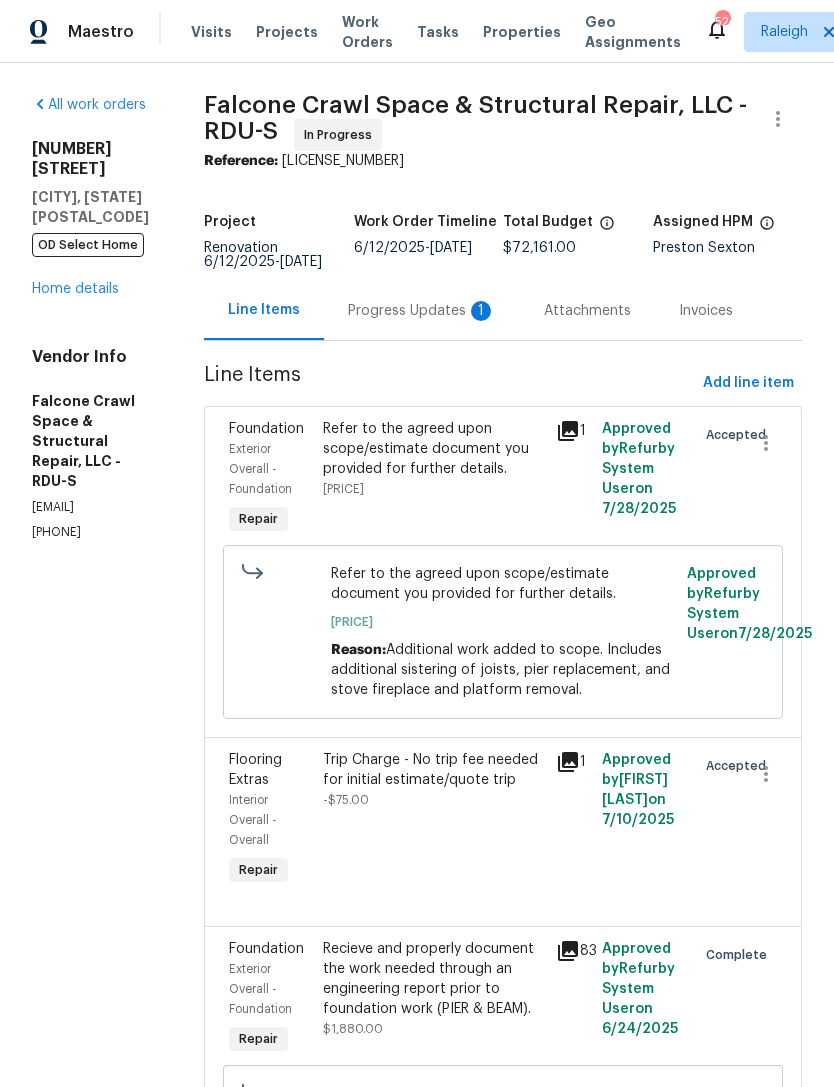 click on "Progress Updates 1" at bounding box center [422, 311] 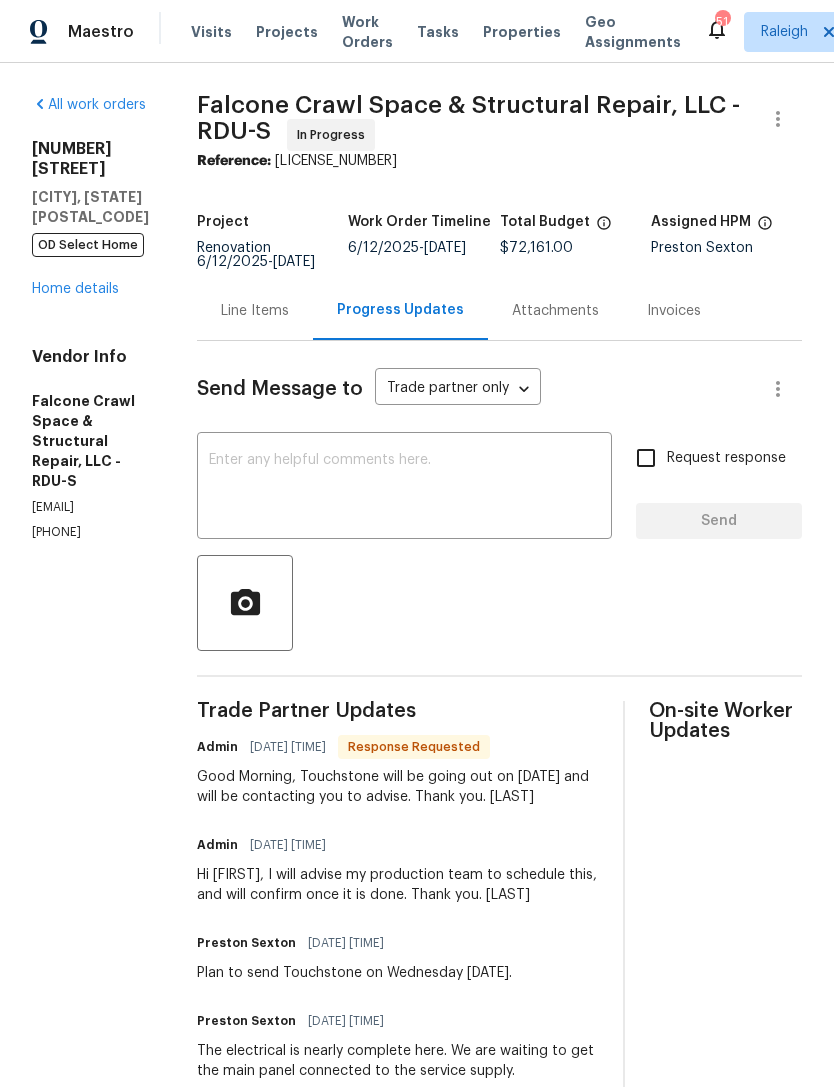 click on "[NUMBER] [STREET] [CITY], [STATE] [POSTAL_CODE] OD Select Home Home details" at bounding box center (90, 219) 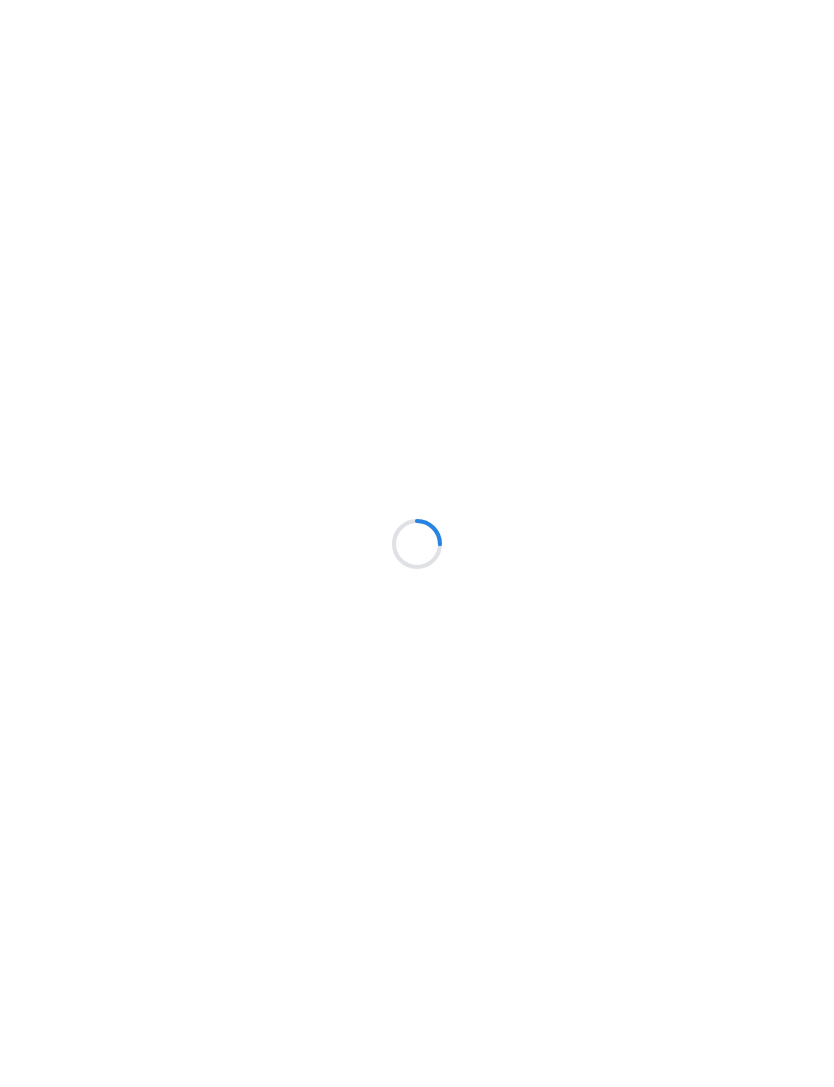 scroll, scrollTop: 0, scrollLeft: 0, axis: both 